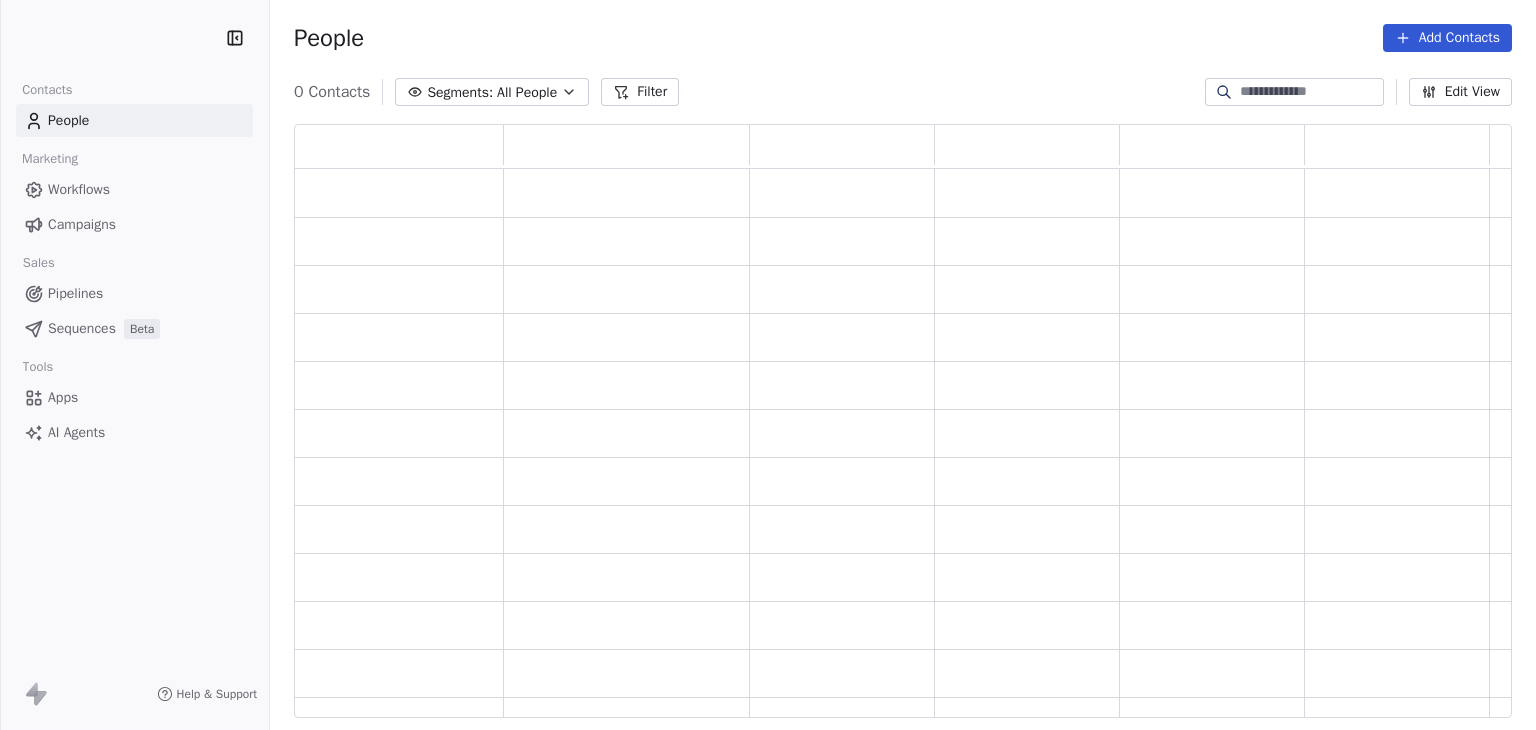 scroll, scrollTop: 0, scrollLeft: 0, axis: both 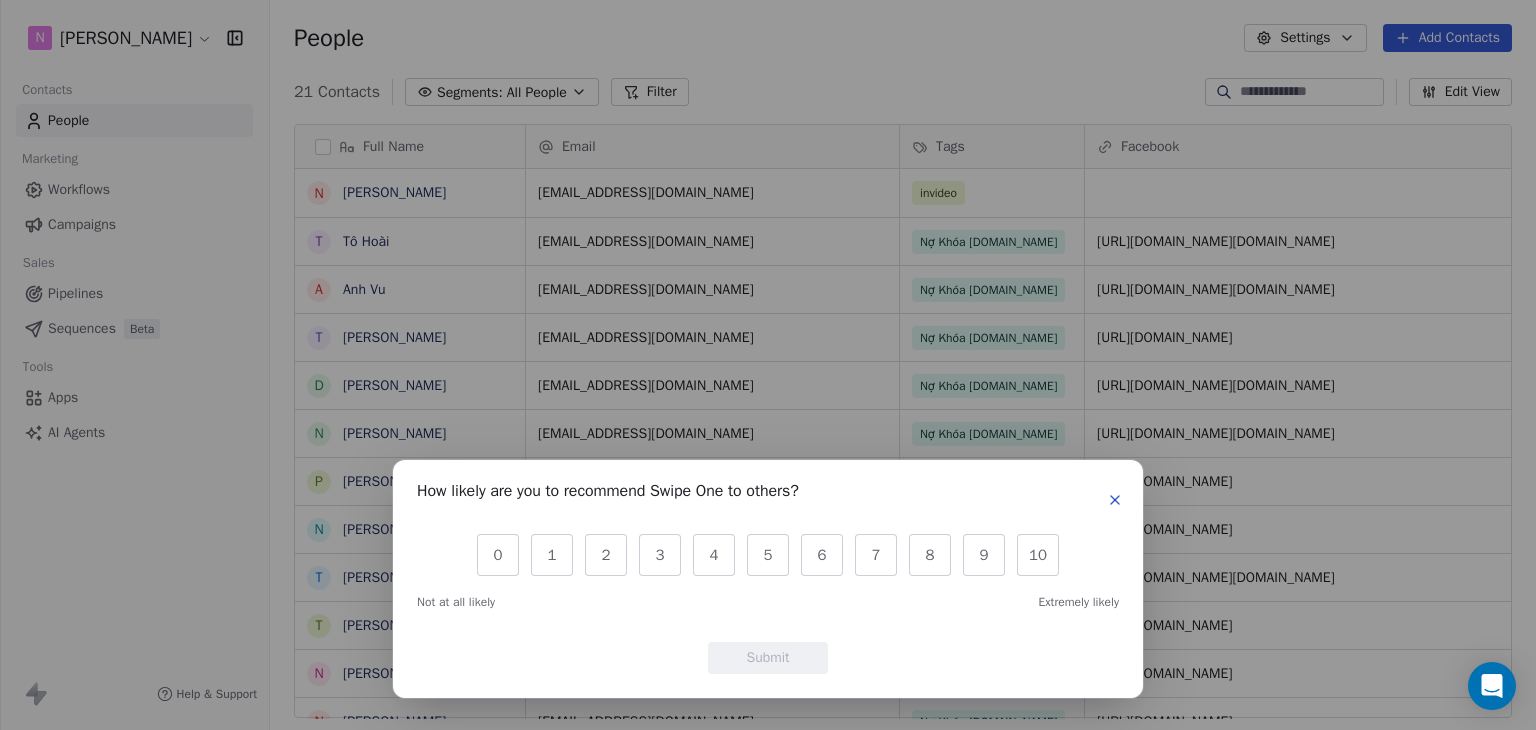 click 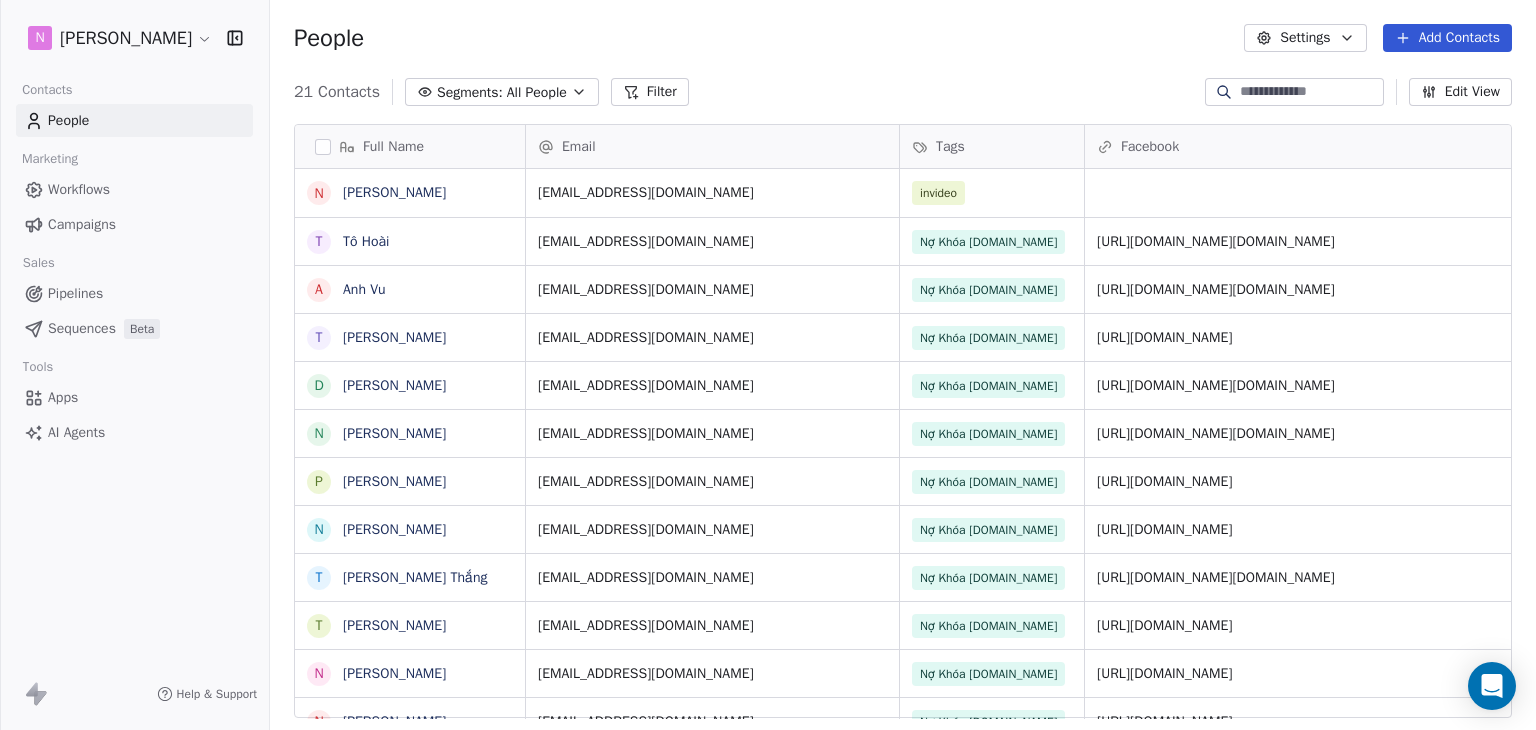 click on "Workflows" at bounding box center (134, 189) 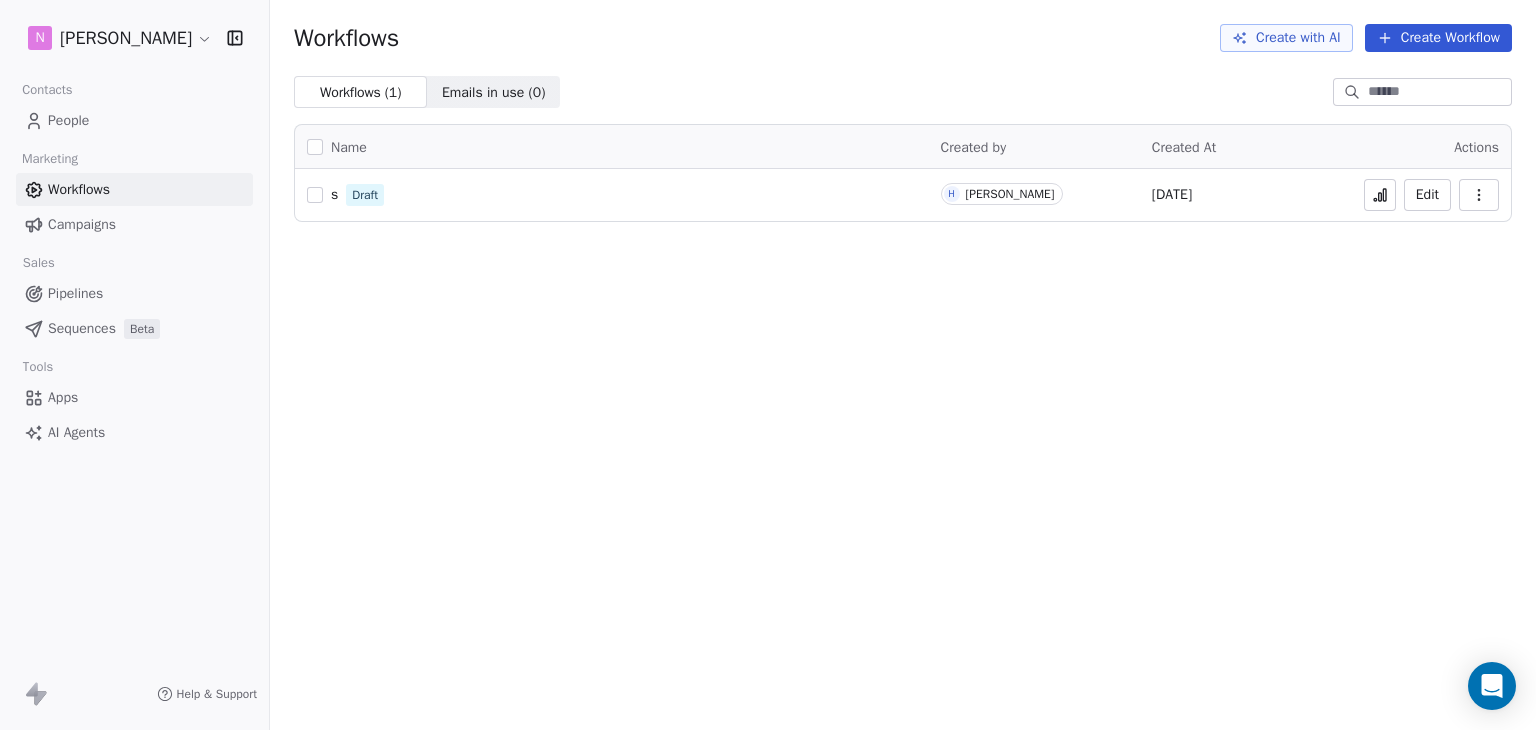 click on "Pipelines" at bounding box center [134, 293] 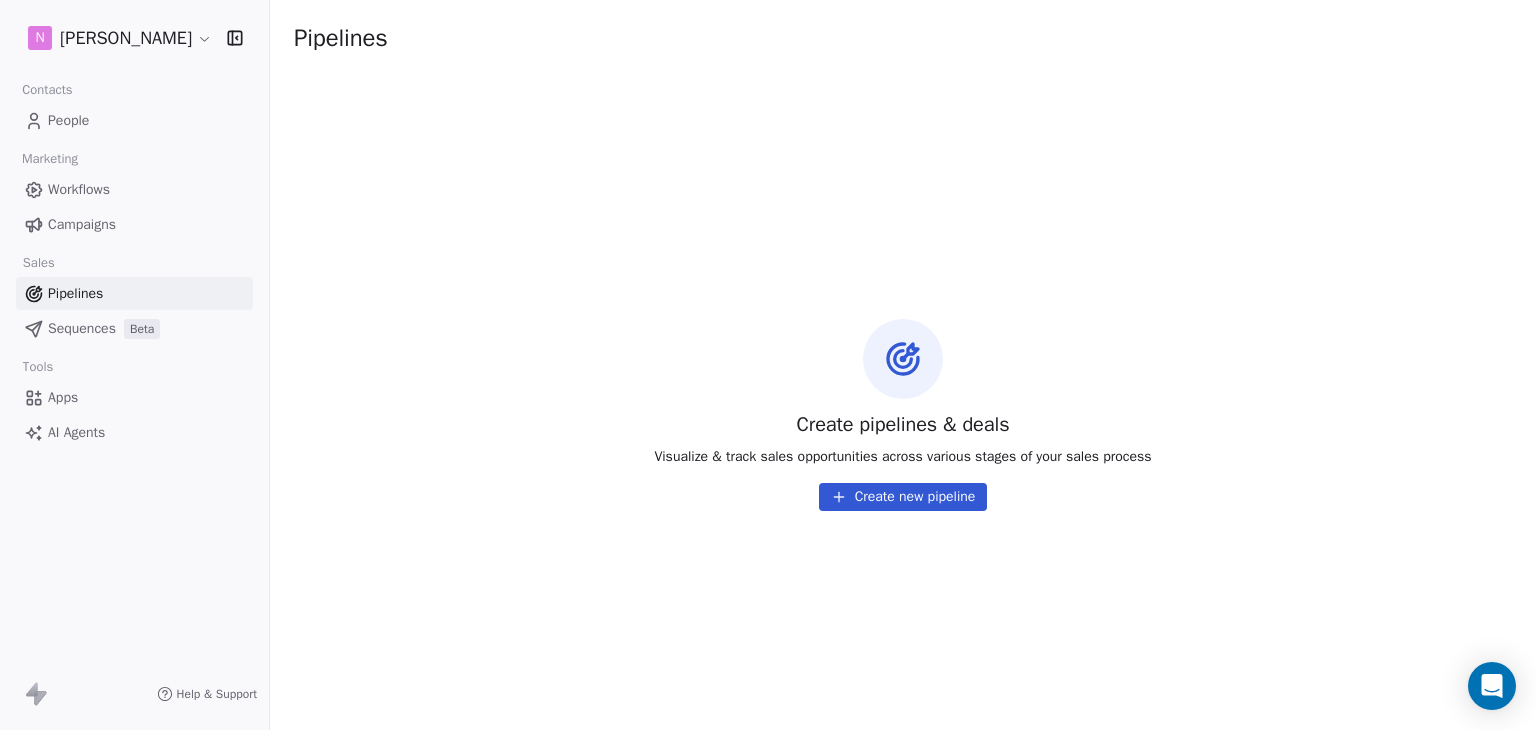 click on "Apps" at bounding box center (134, 397) 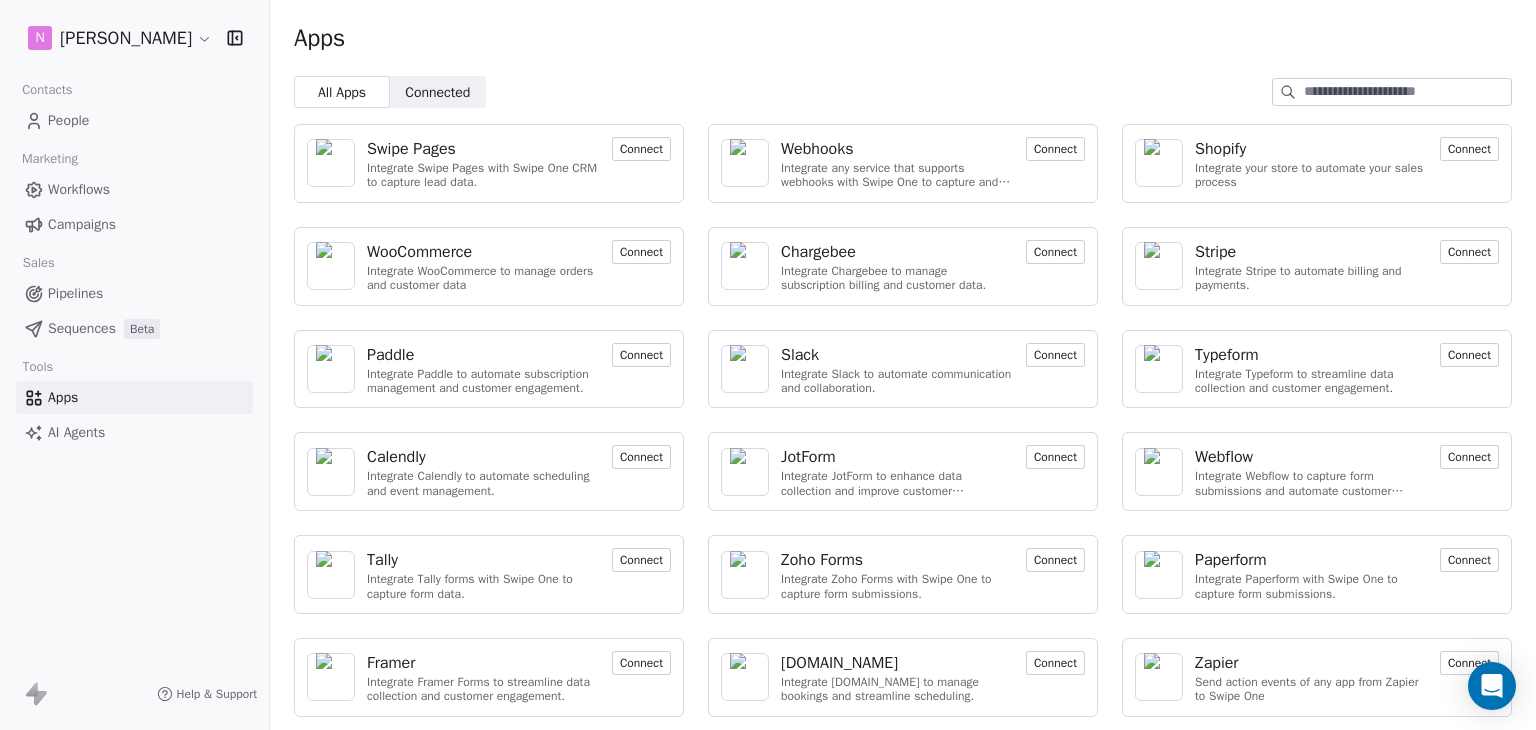 click on "Sequences Beta" at bounding box center (134, 328) 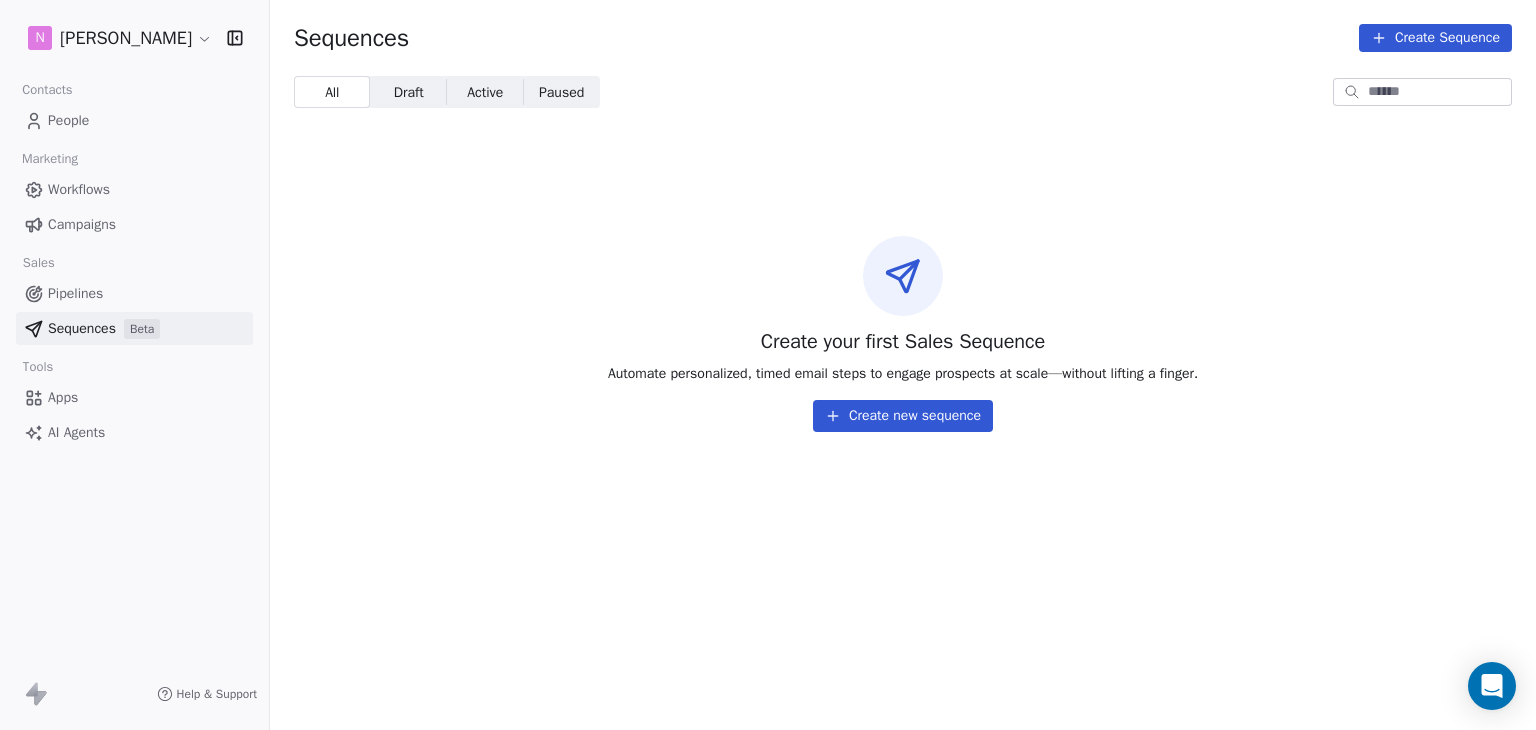 click on "Create your first Sales Sequence Automate personalized, timed email steps to engage prospects at scale—without lifting a finger. Create new sequence" at bounding box center (903, 334) 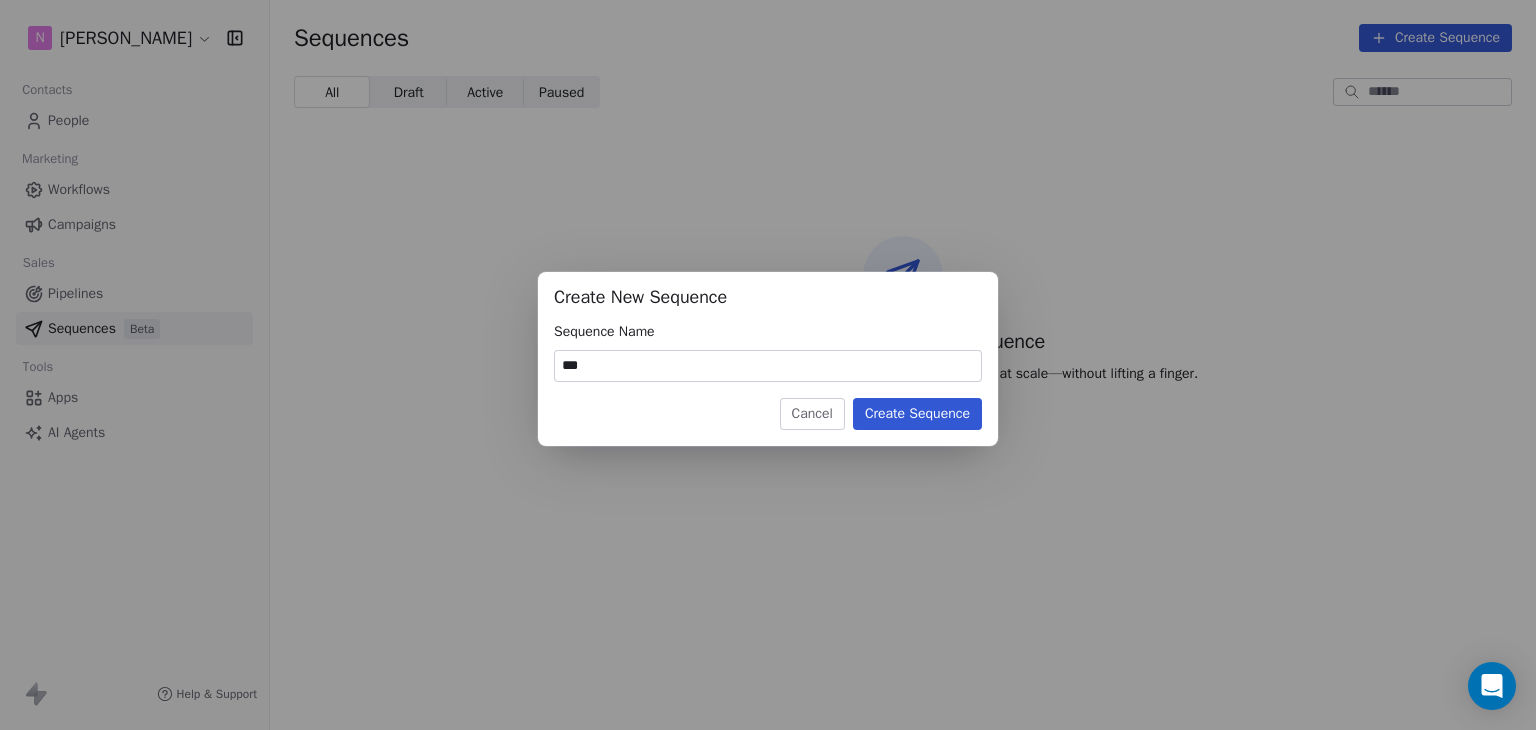 type on "***" 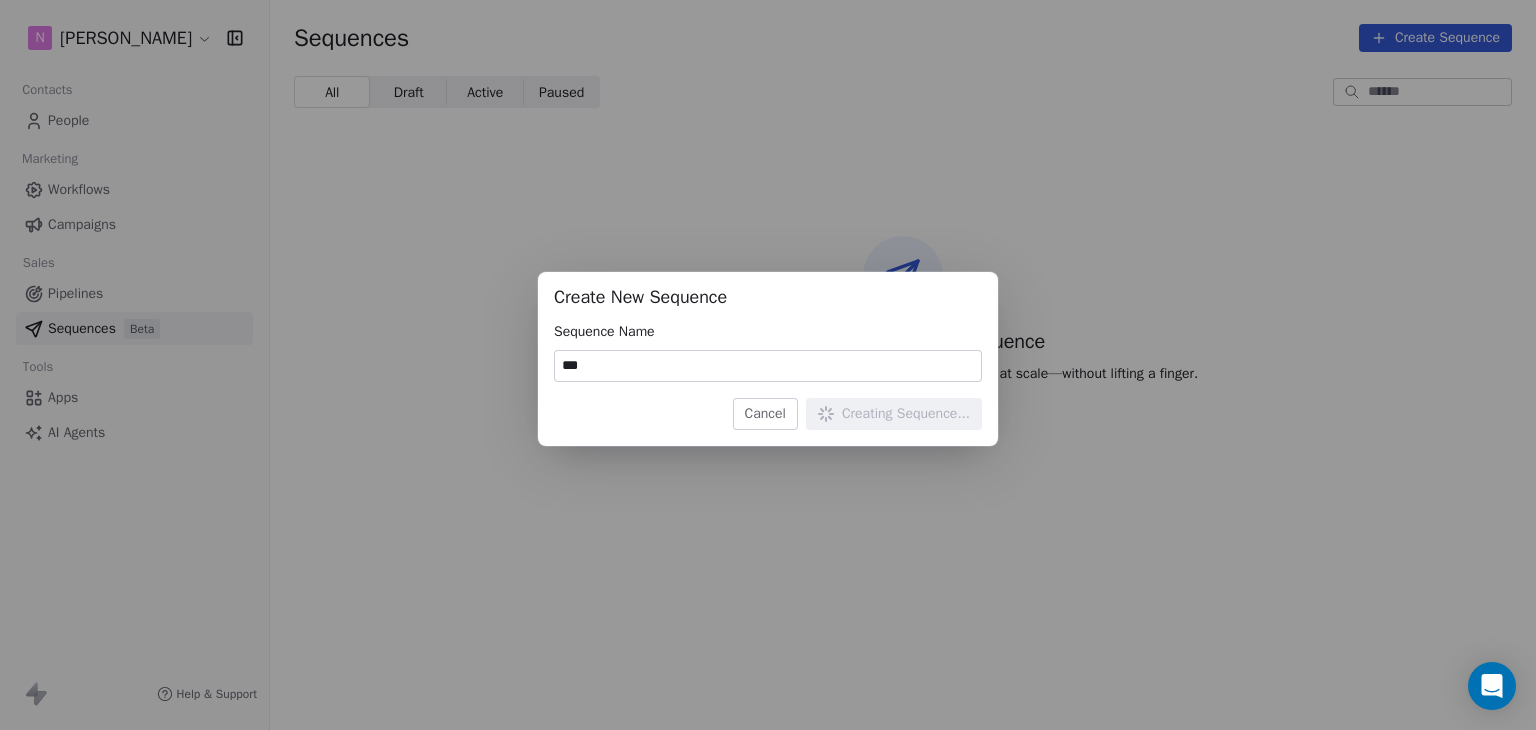 type 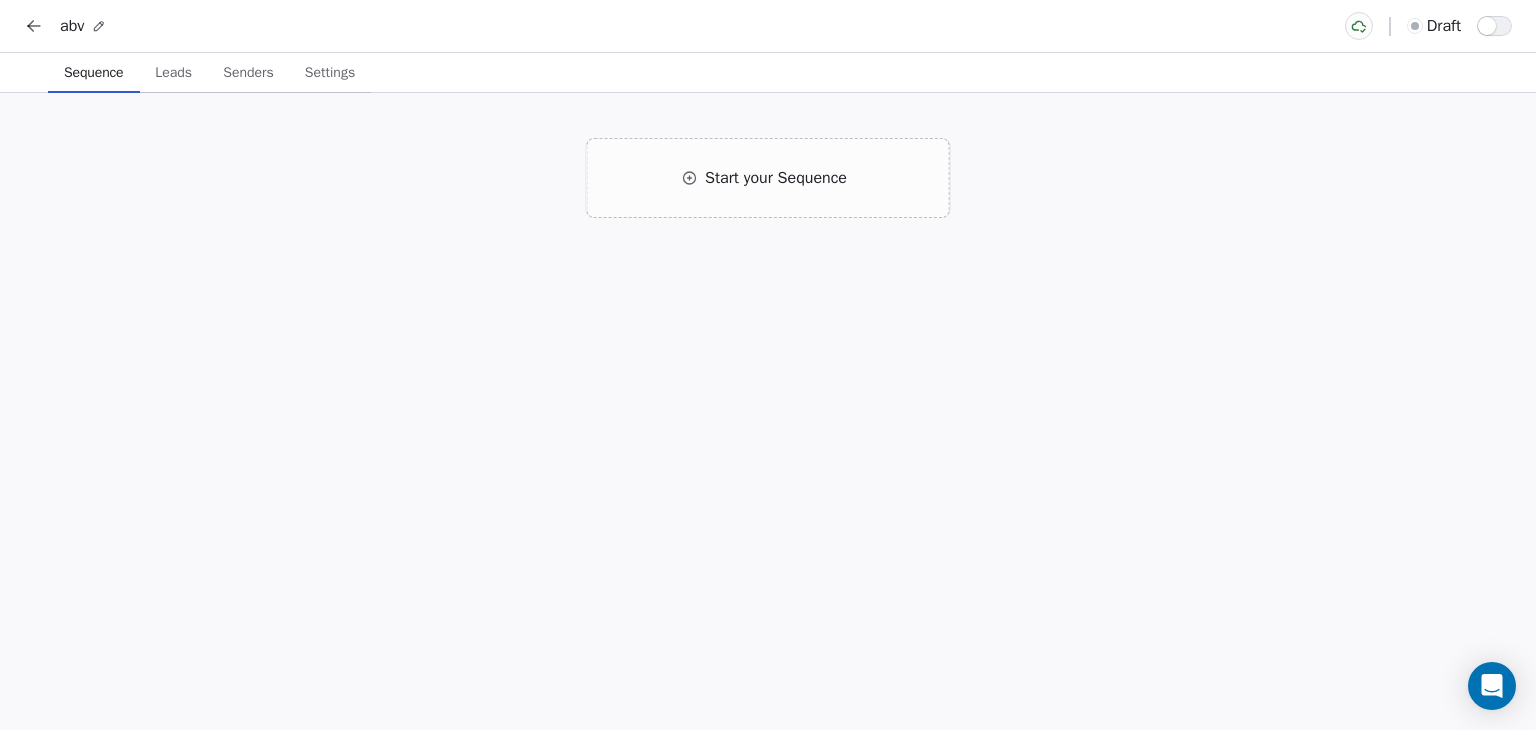 click on "Senders" at bounding box center (248, 73) 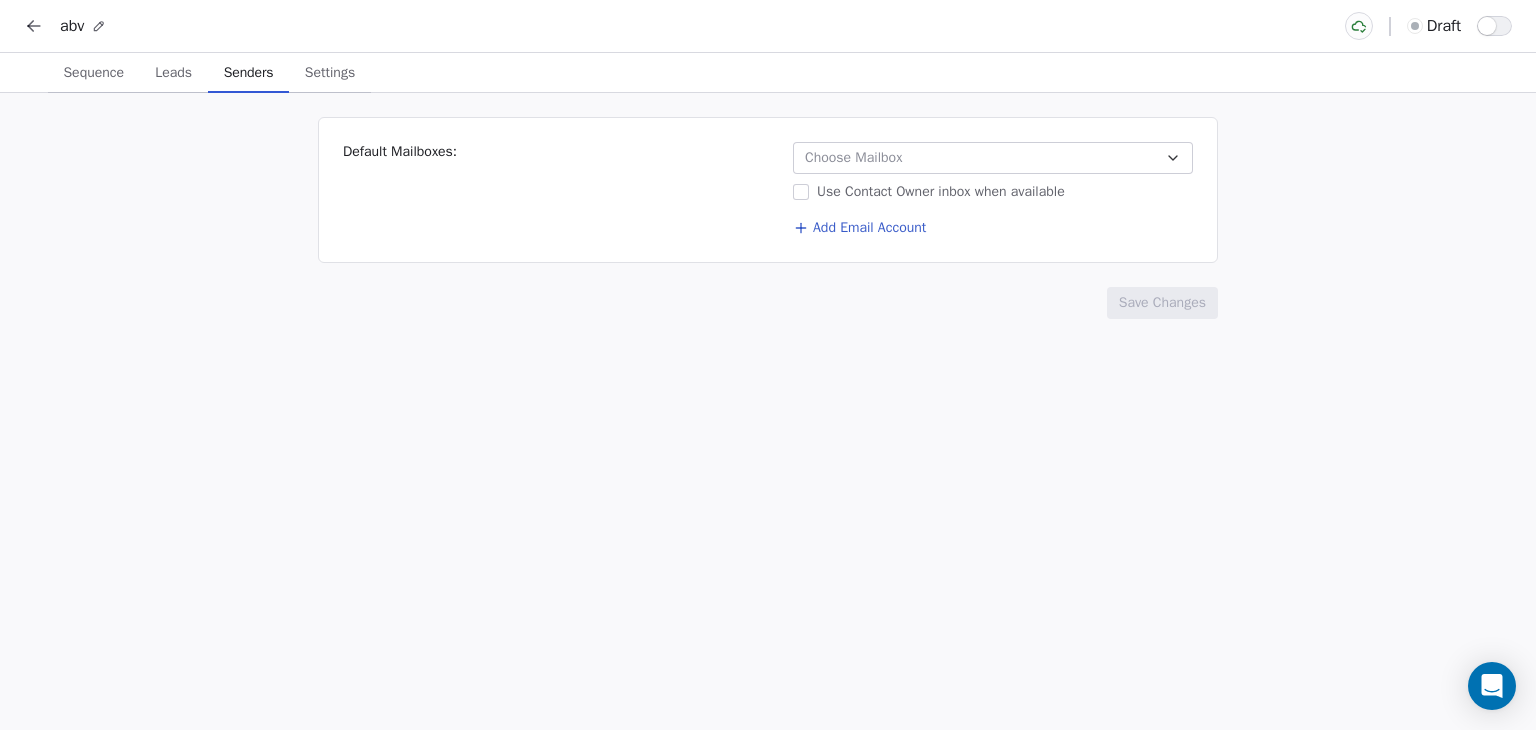 click on "Choose Mailbox" at bounding box center (993, 158) 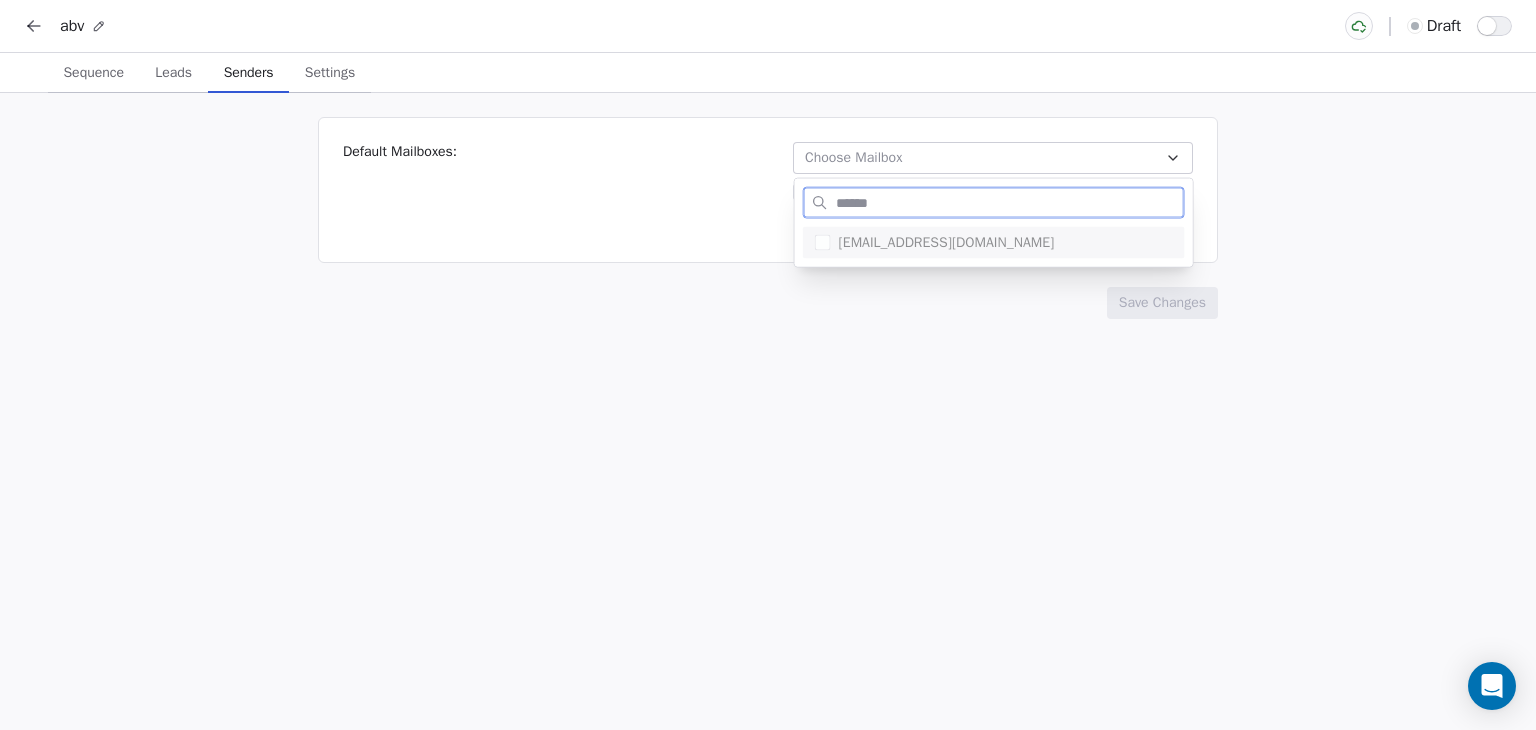 click on "invideopremium@gmail.com" at bounding box center [994, 243] 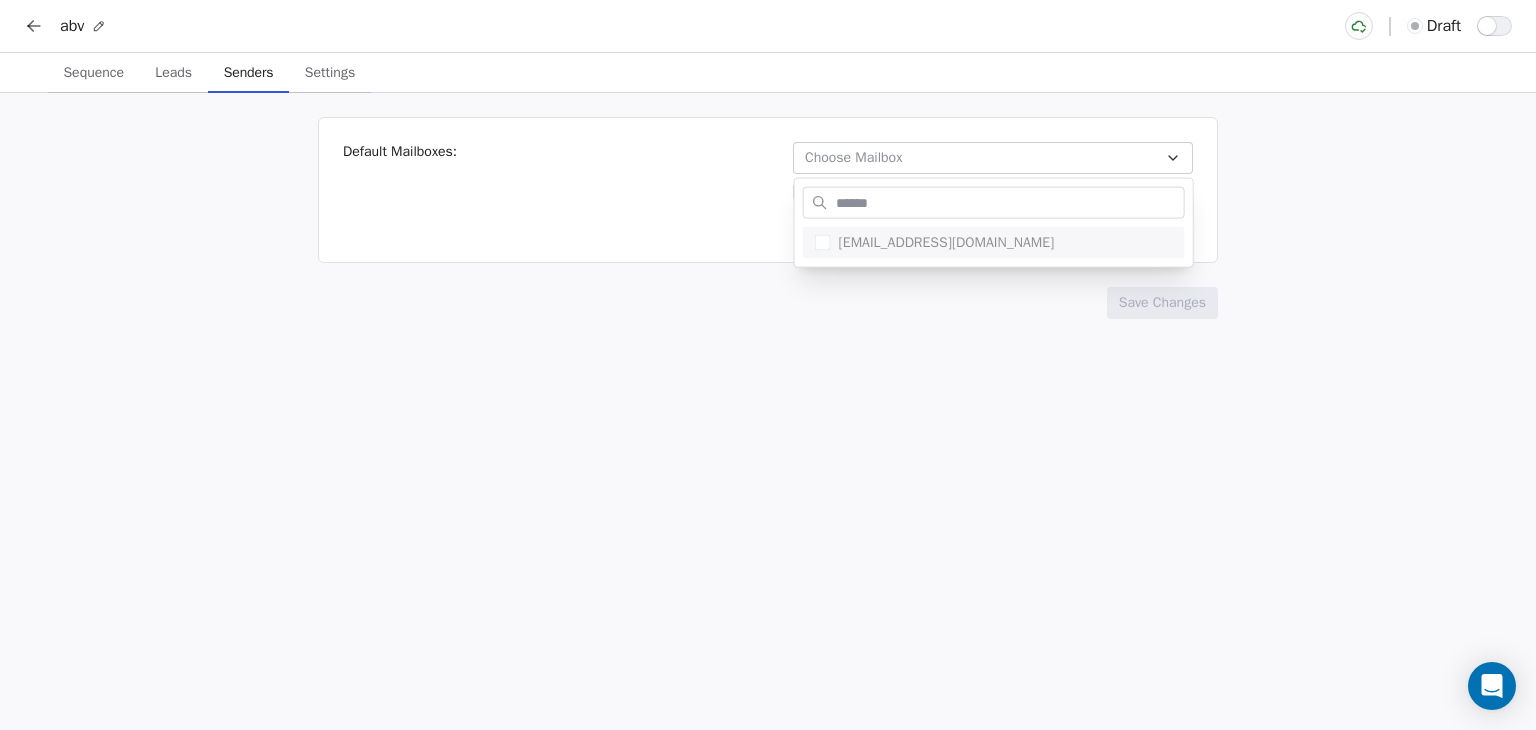 click on "**********" at bounding box center [768, 523] 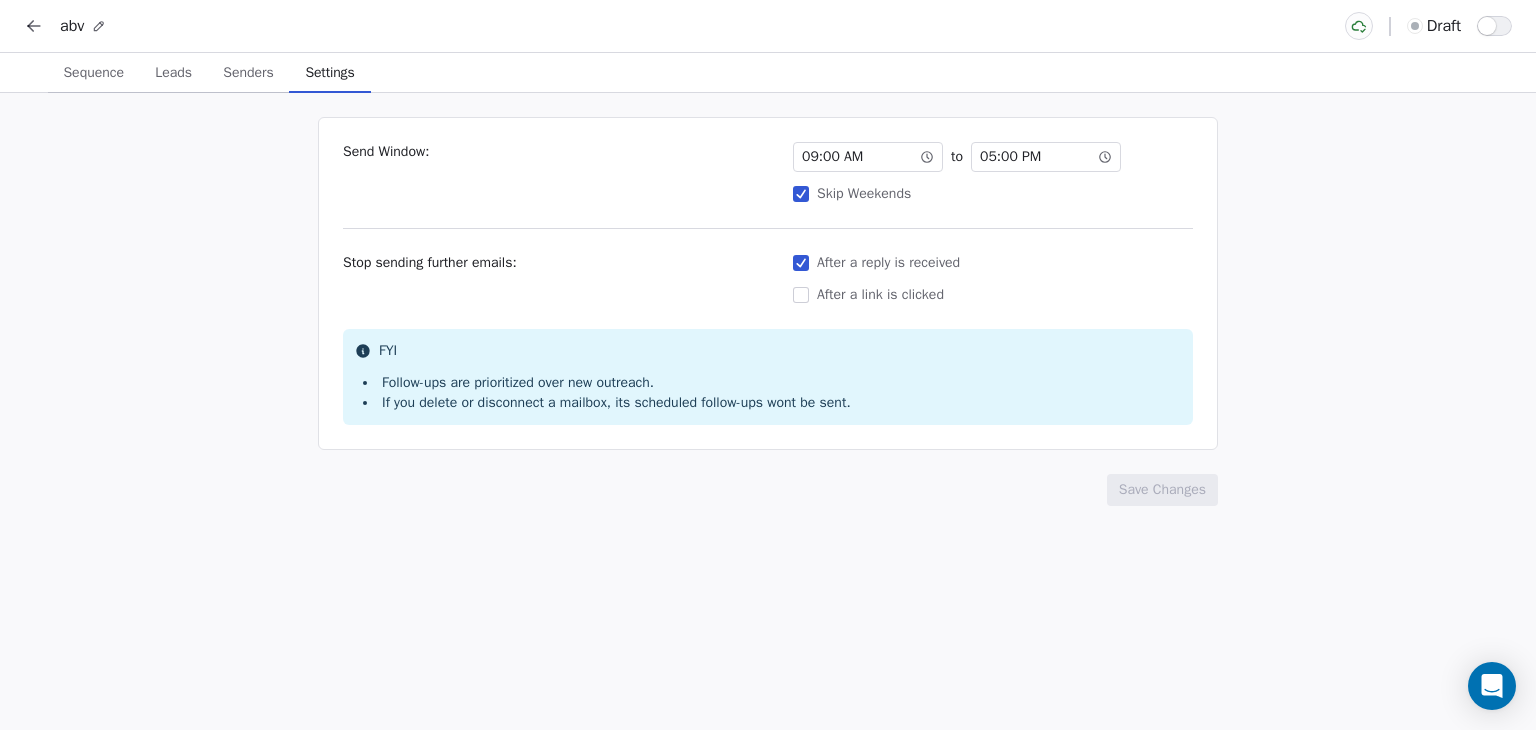 click on "Settings" at bounding box center [329, 73] 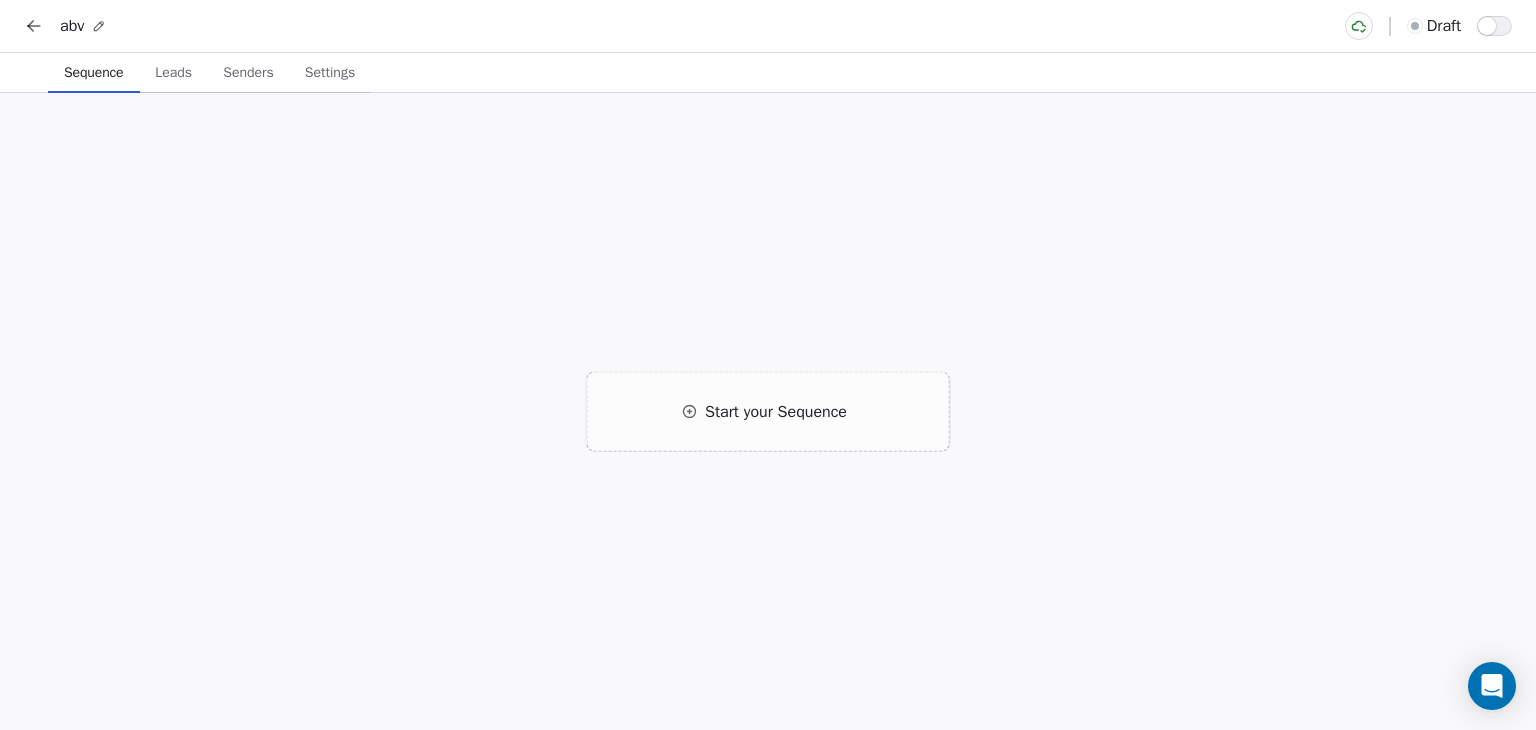 click on "Sequence" at bounding box center [94, 73] 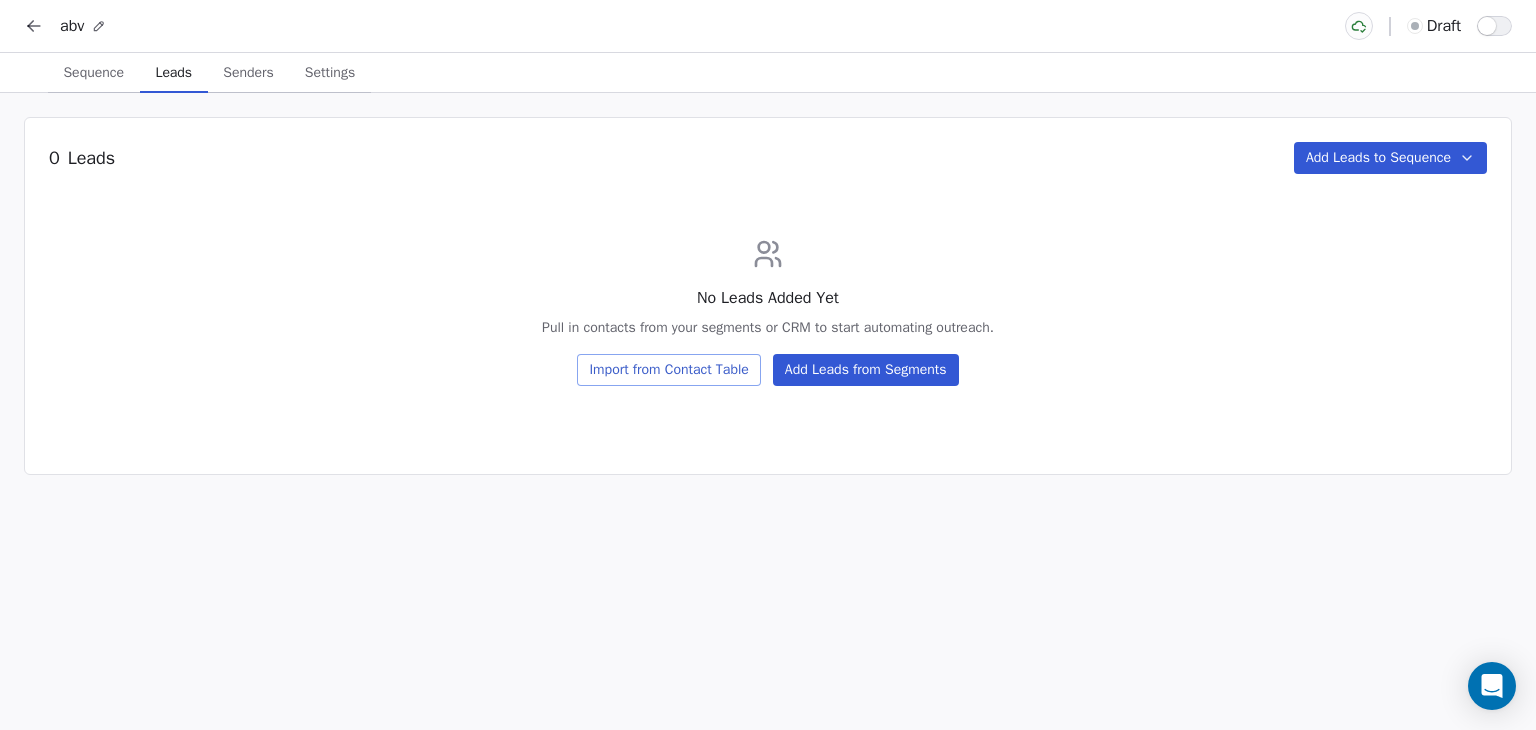 click on "Leads" at bounding box center [174, 73] 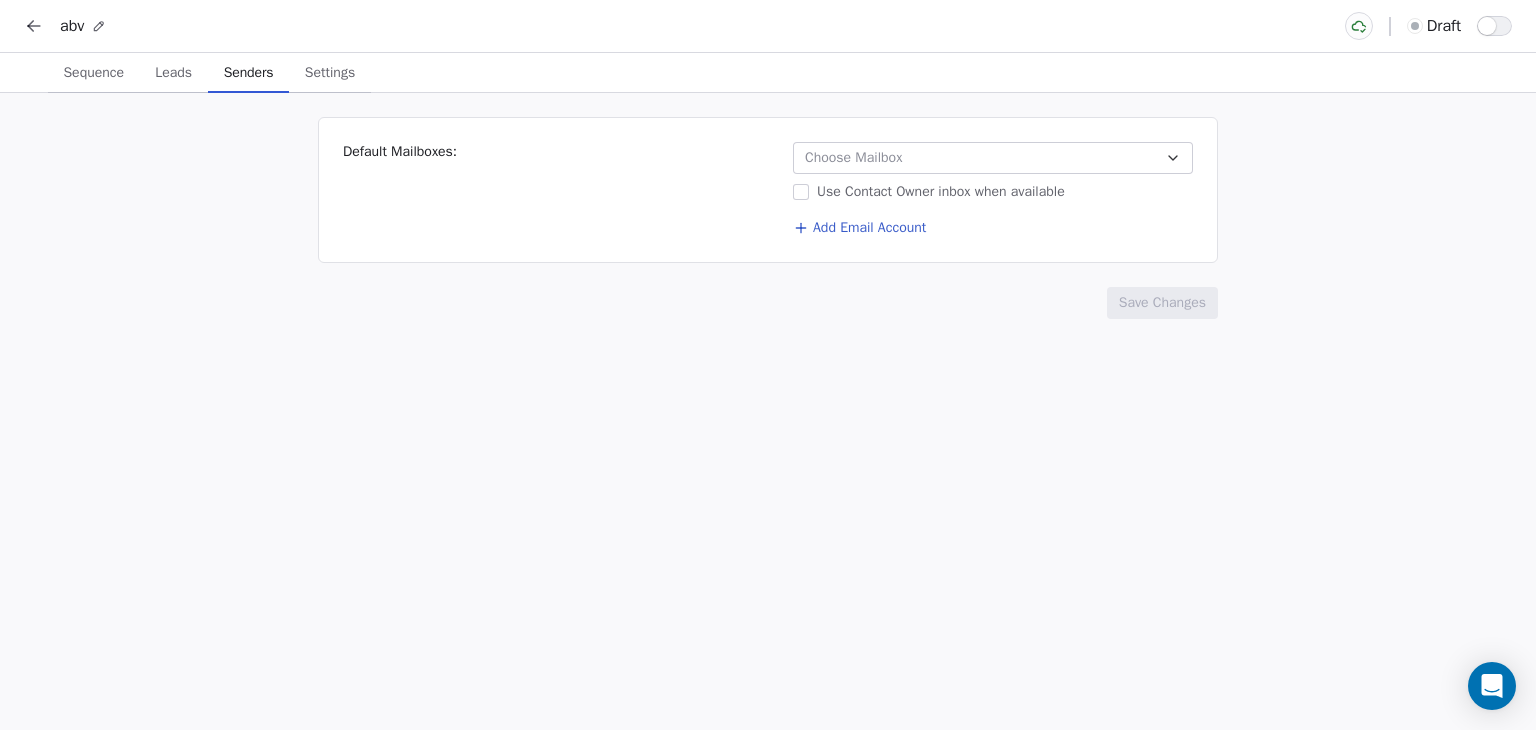 click on "Senders" at bounding box center [249, 73] 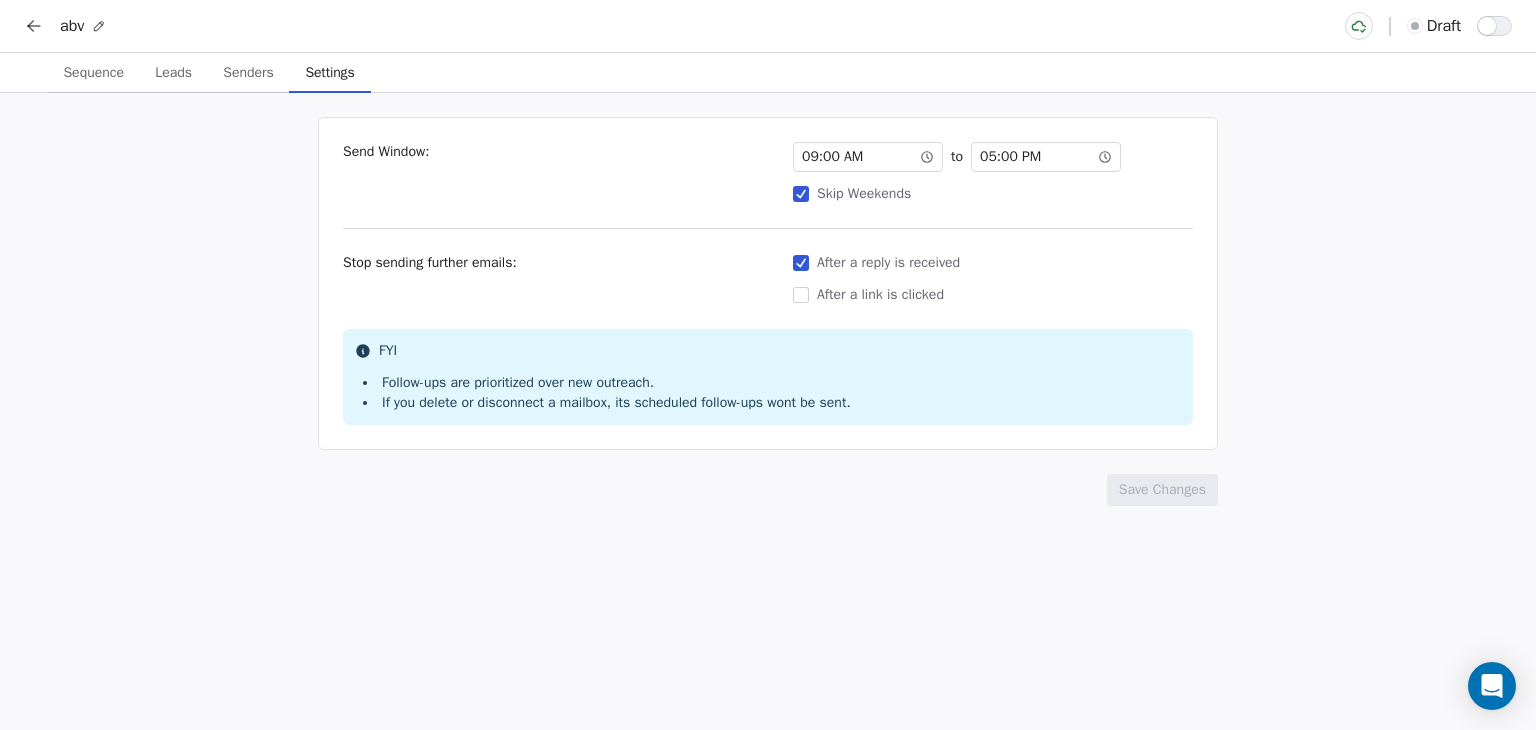 click on "Settings Settings" at bounding box center [329, 73] 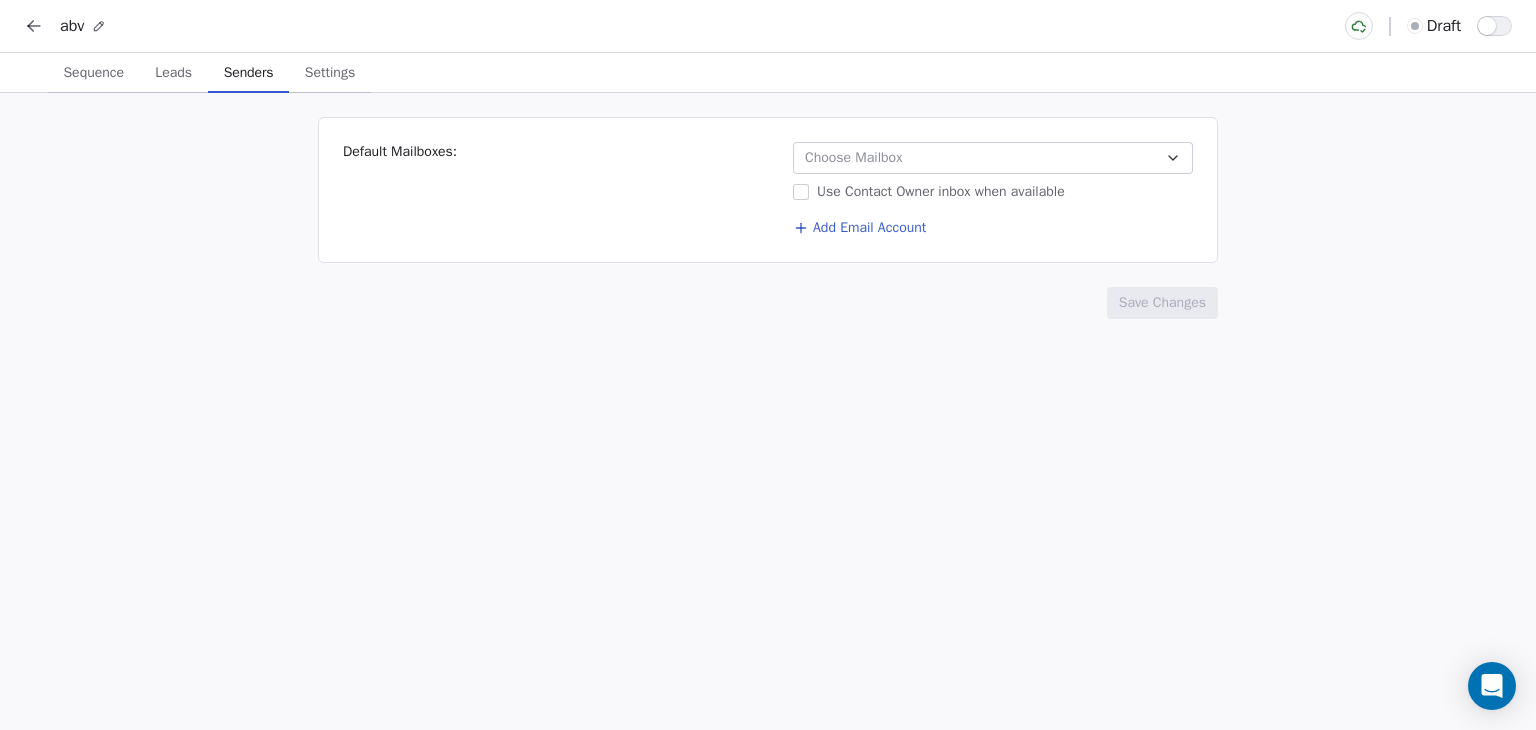click on "Senders" at bounding box center (249, 73) 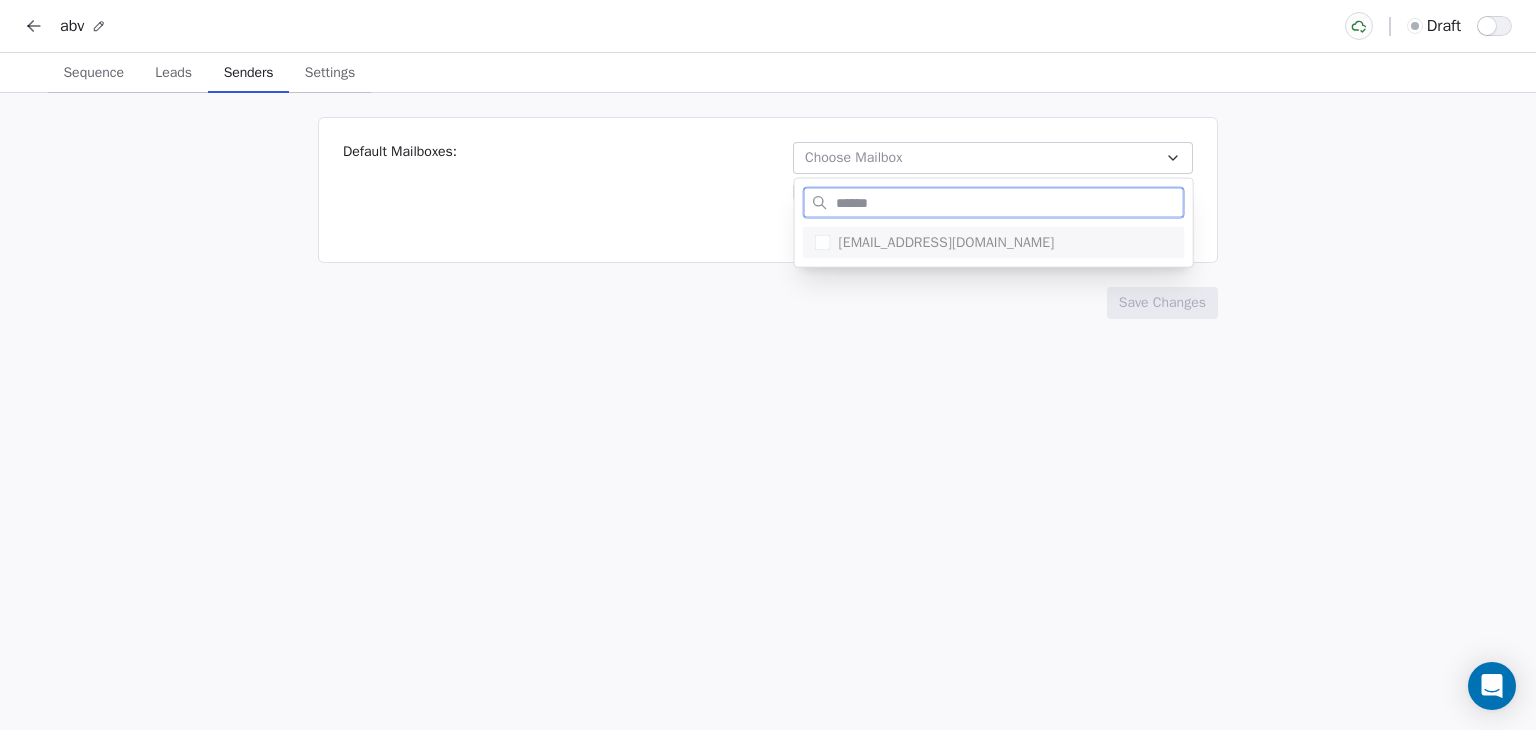 click on "invideopremium@gmail.com" at bounding box center [1006, 243] 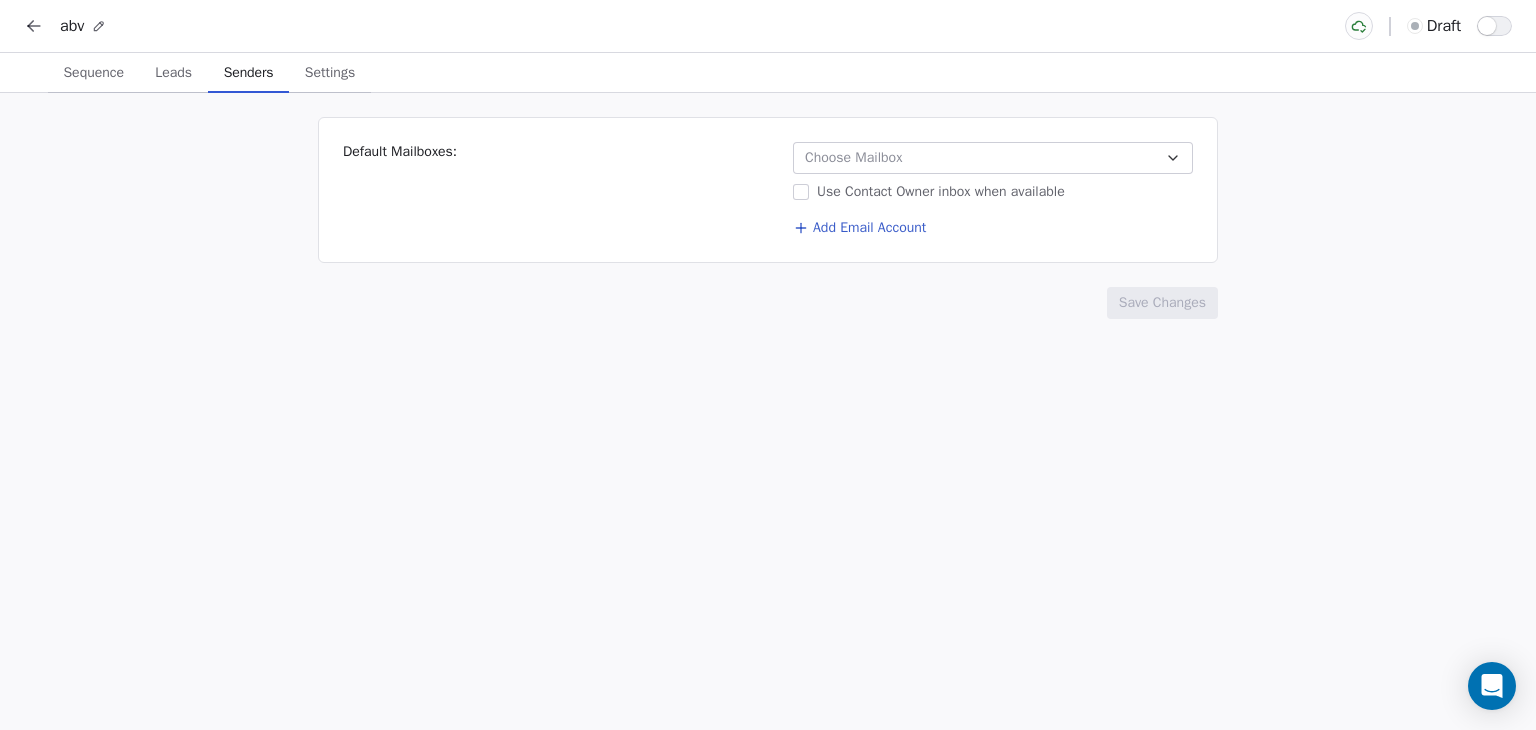 click on "**********" at bounding box center [768, 683] 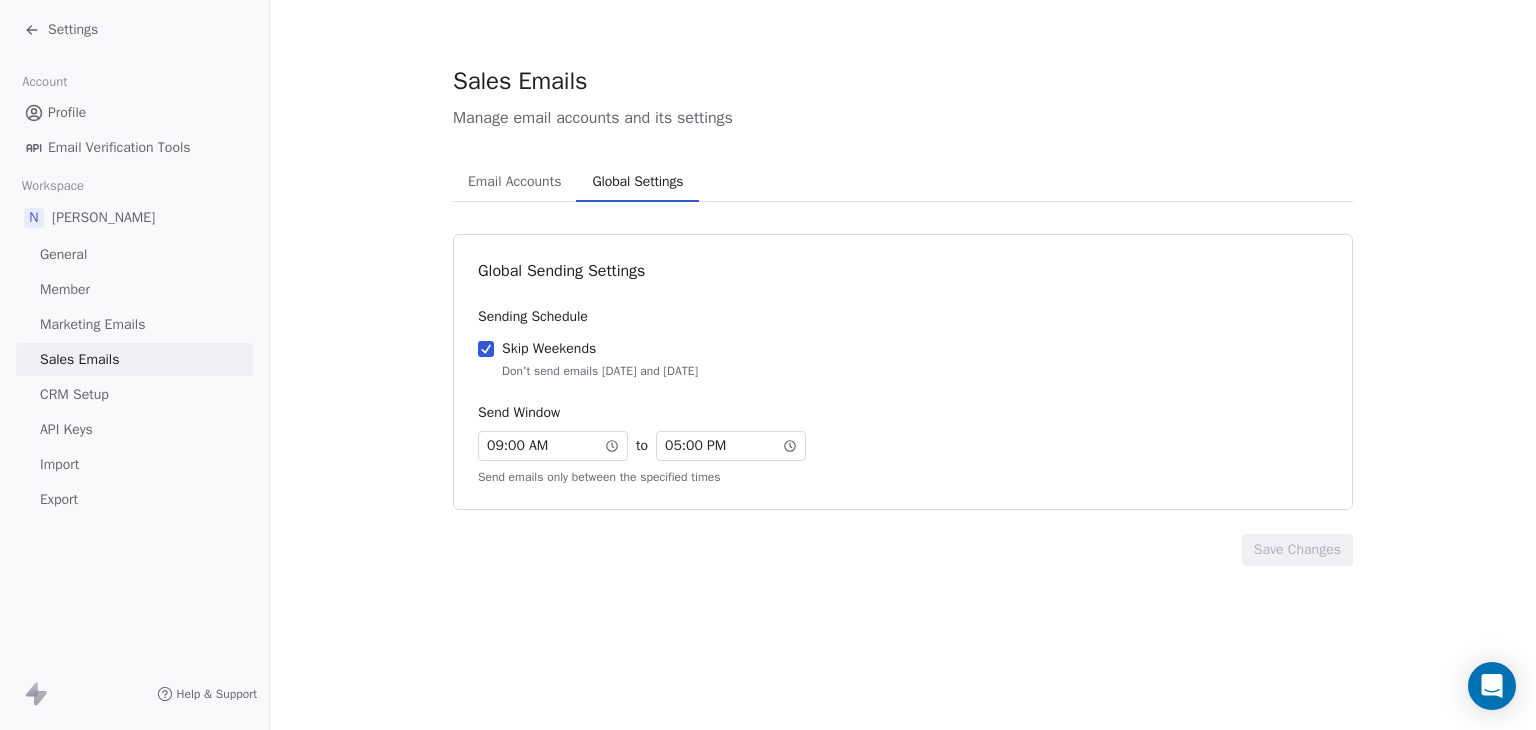 click on "Global Settings" at bounding box center [637, 182] 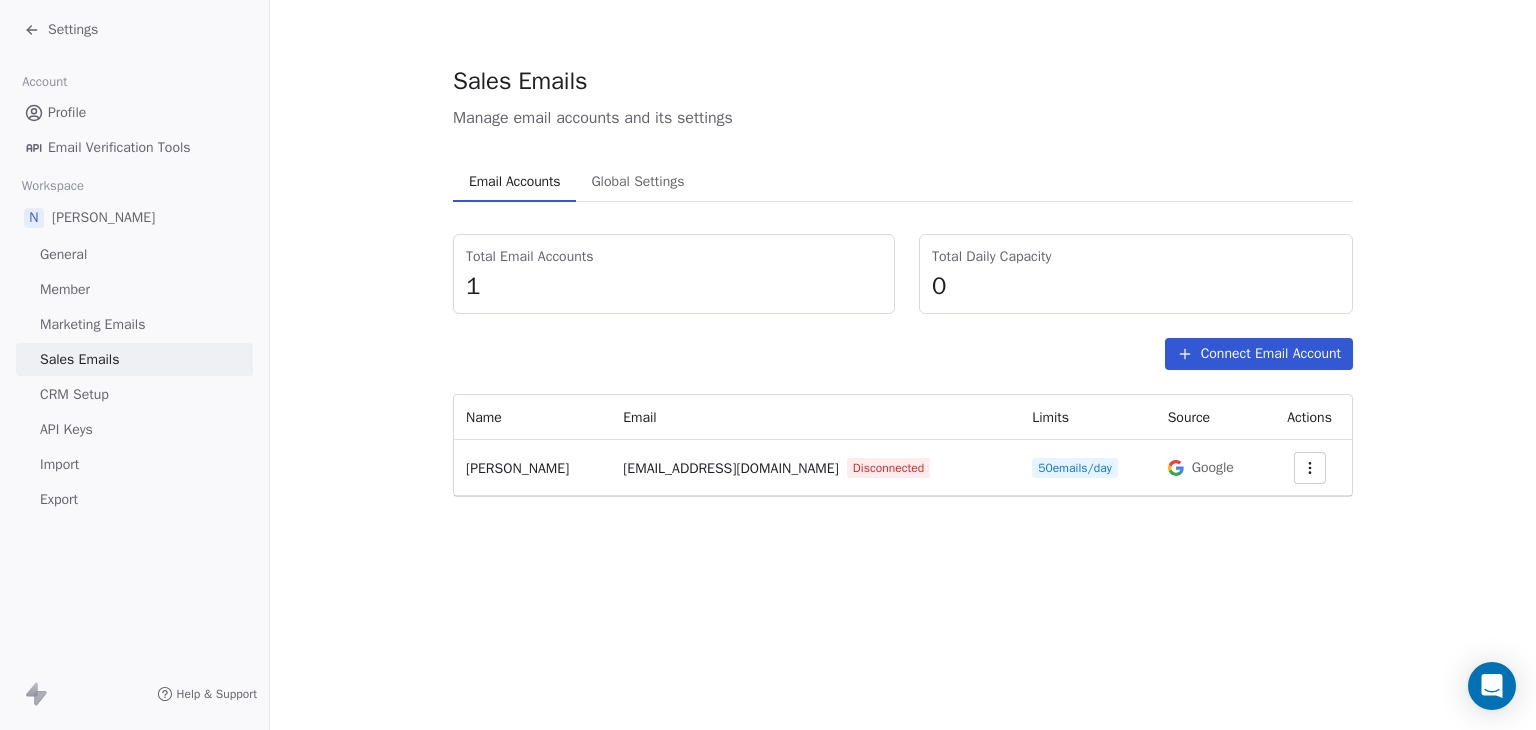 click on "Email Accounts" at bounding box center (514, 182) 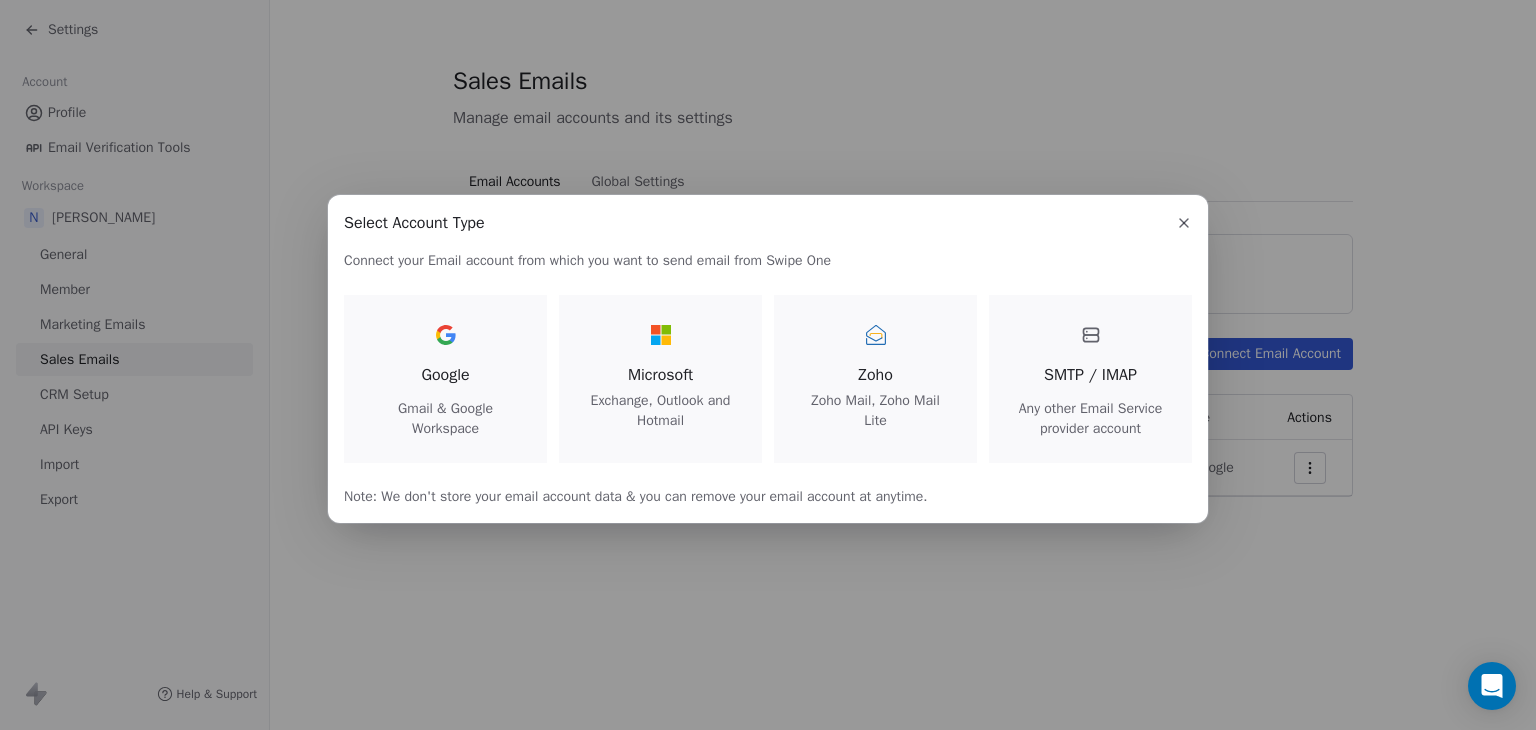 click on "Google Gmail & Google Workspace" at bounding box center (445, 379) 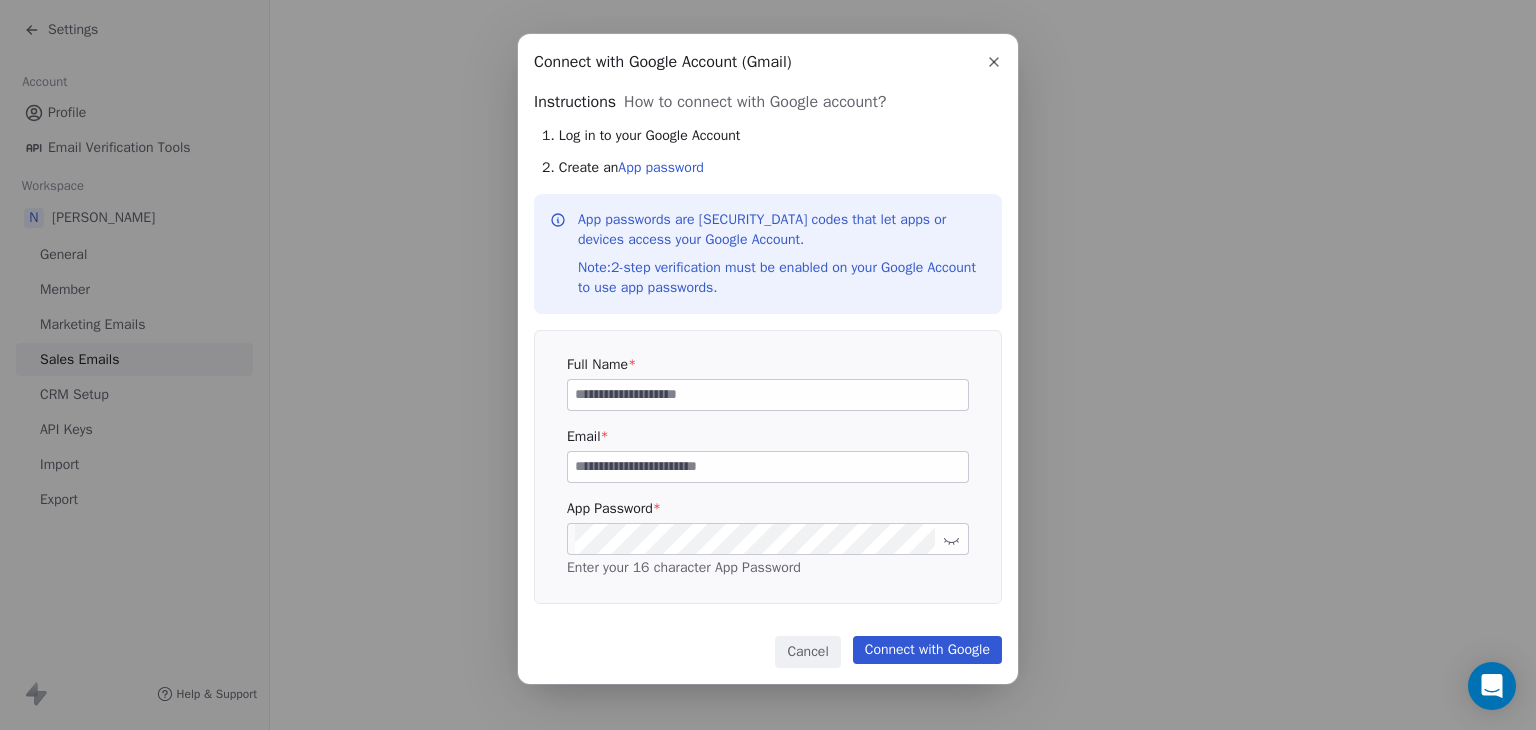 click 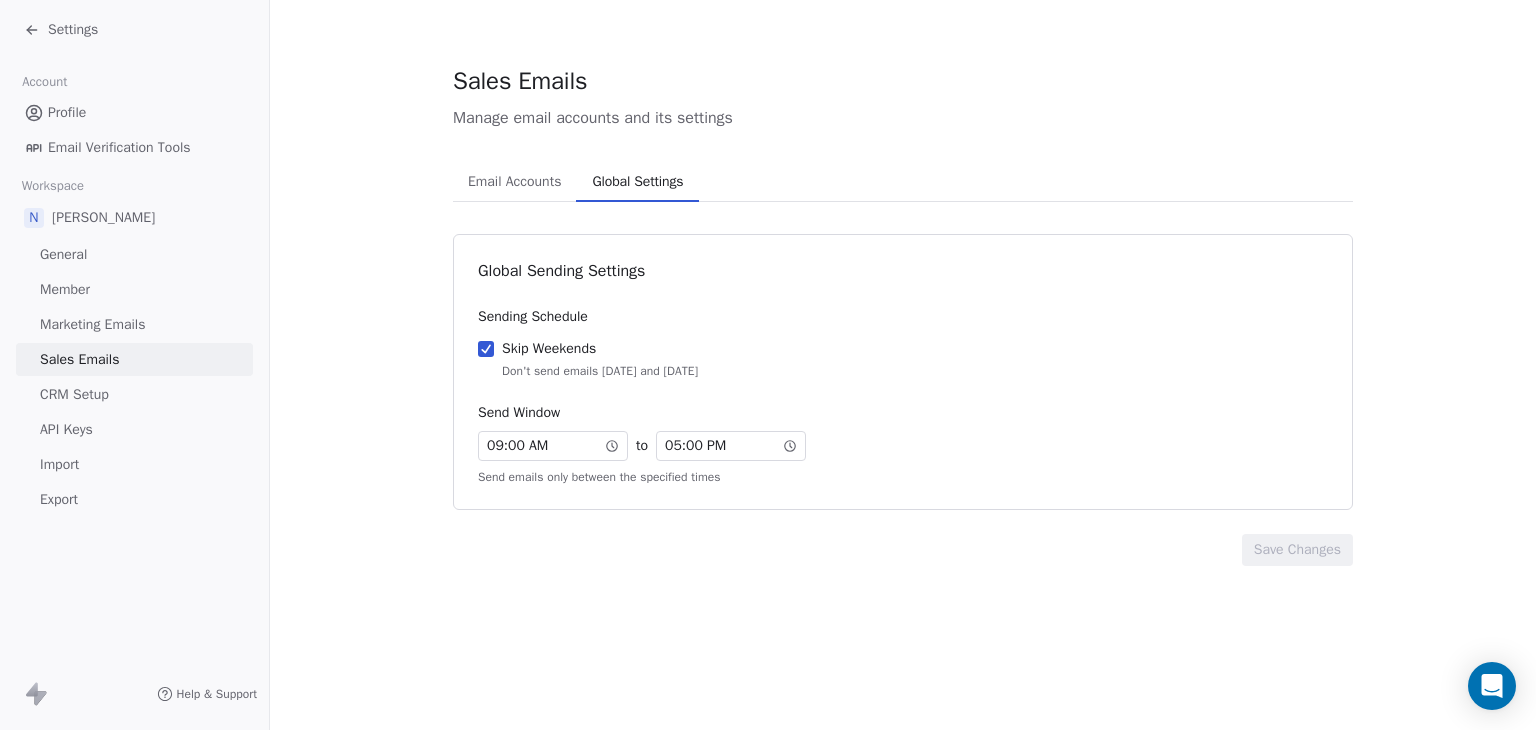 click on "Global Settings" at bounding box center (637, 182) 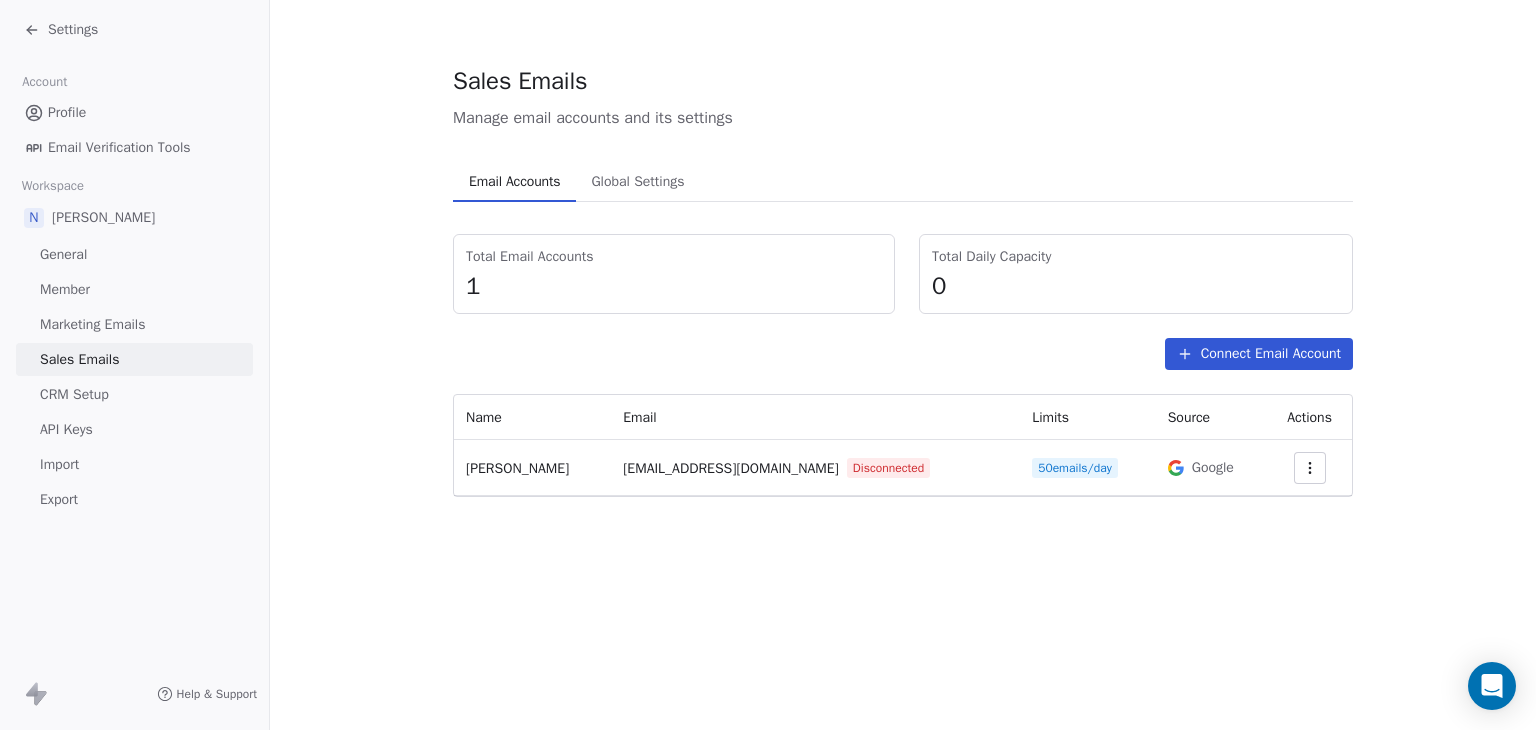 click on "Email Accounts" at bounding box center [514, 182] 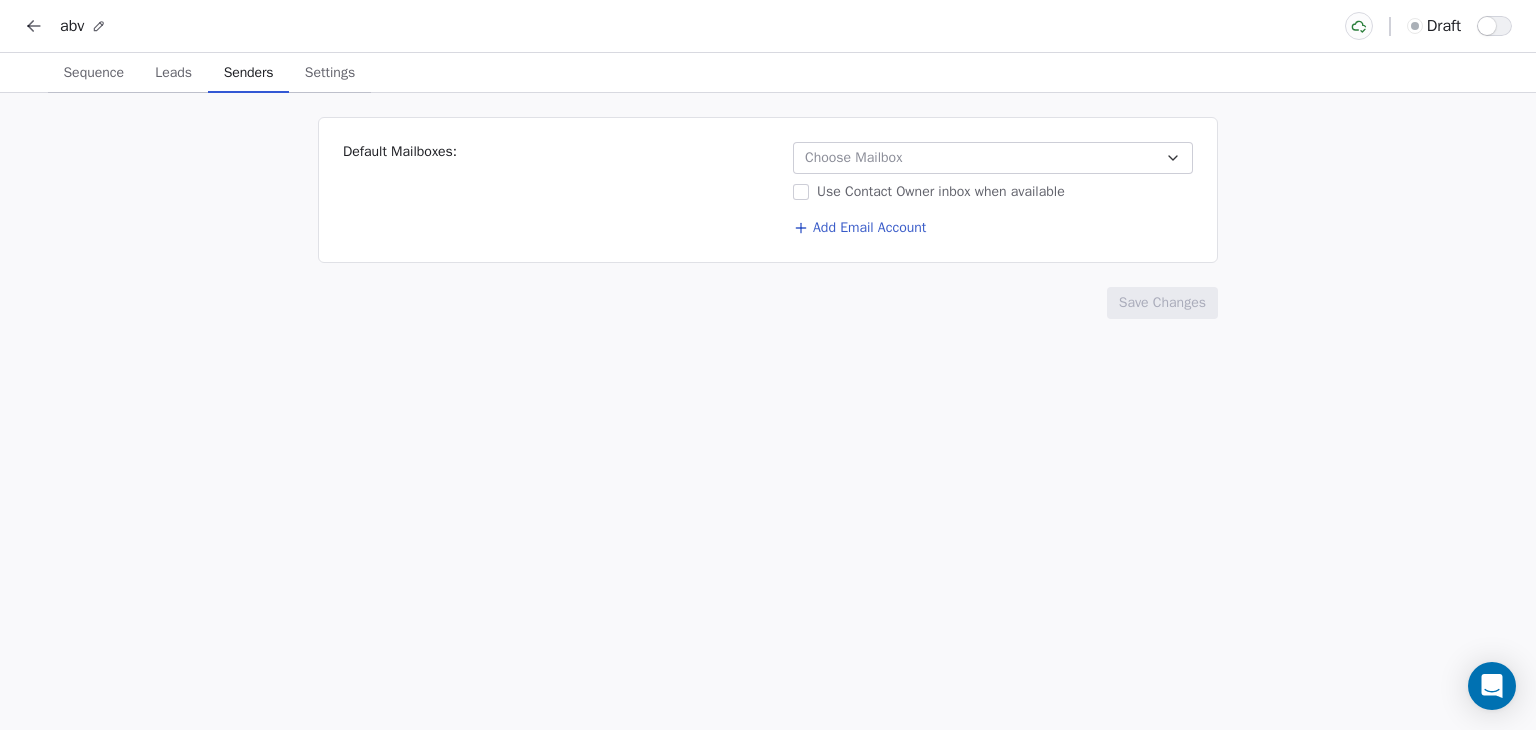 click on "Sequence" at bounding box center (93, 73) 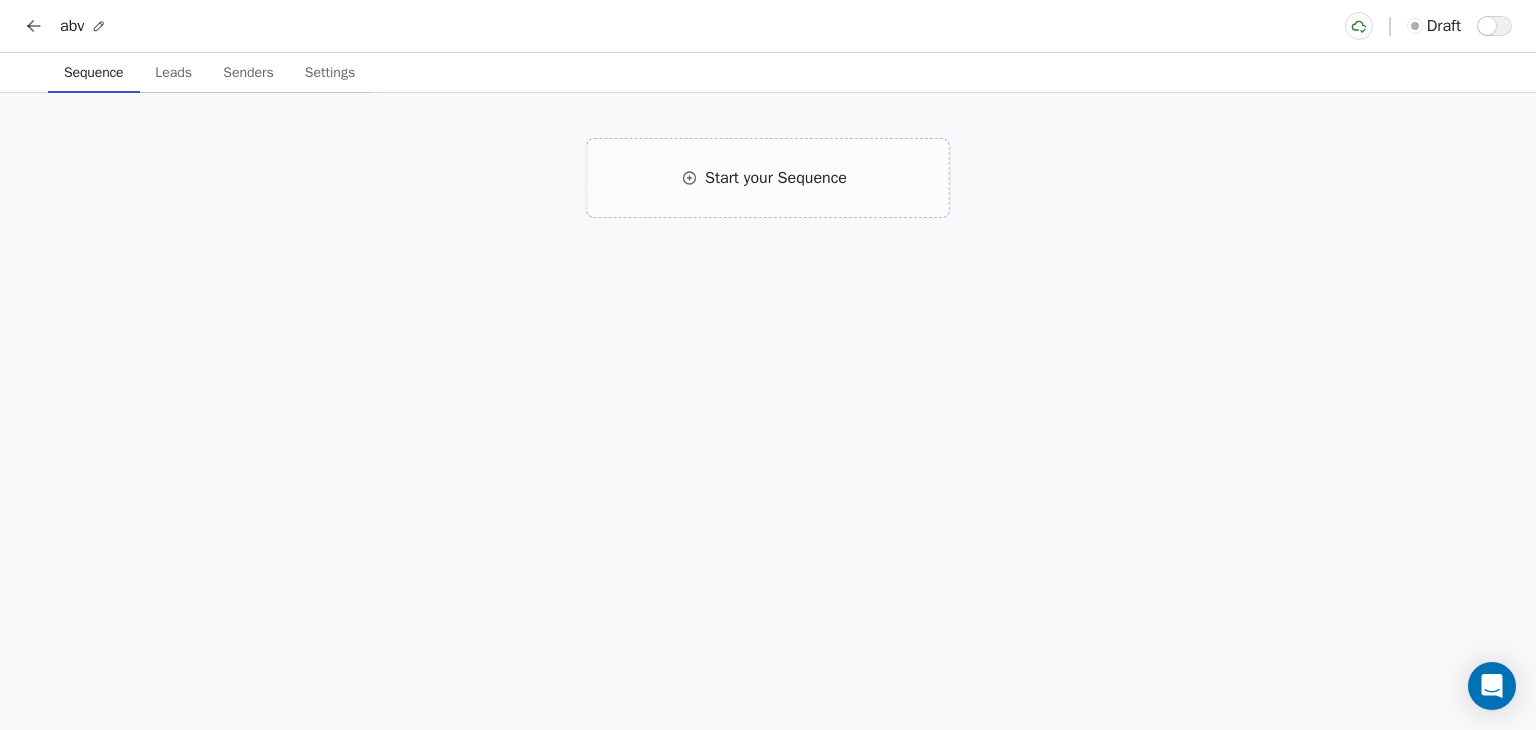 click 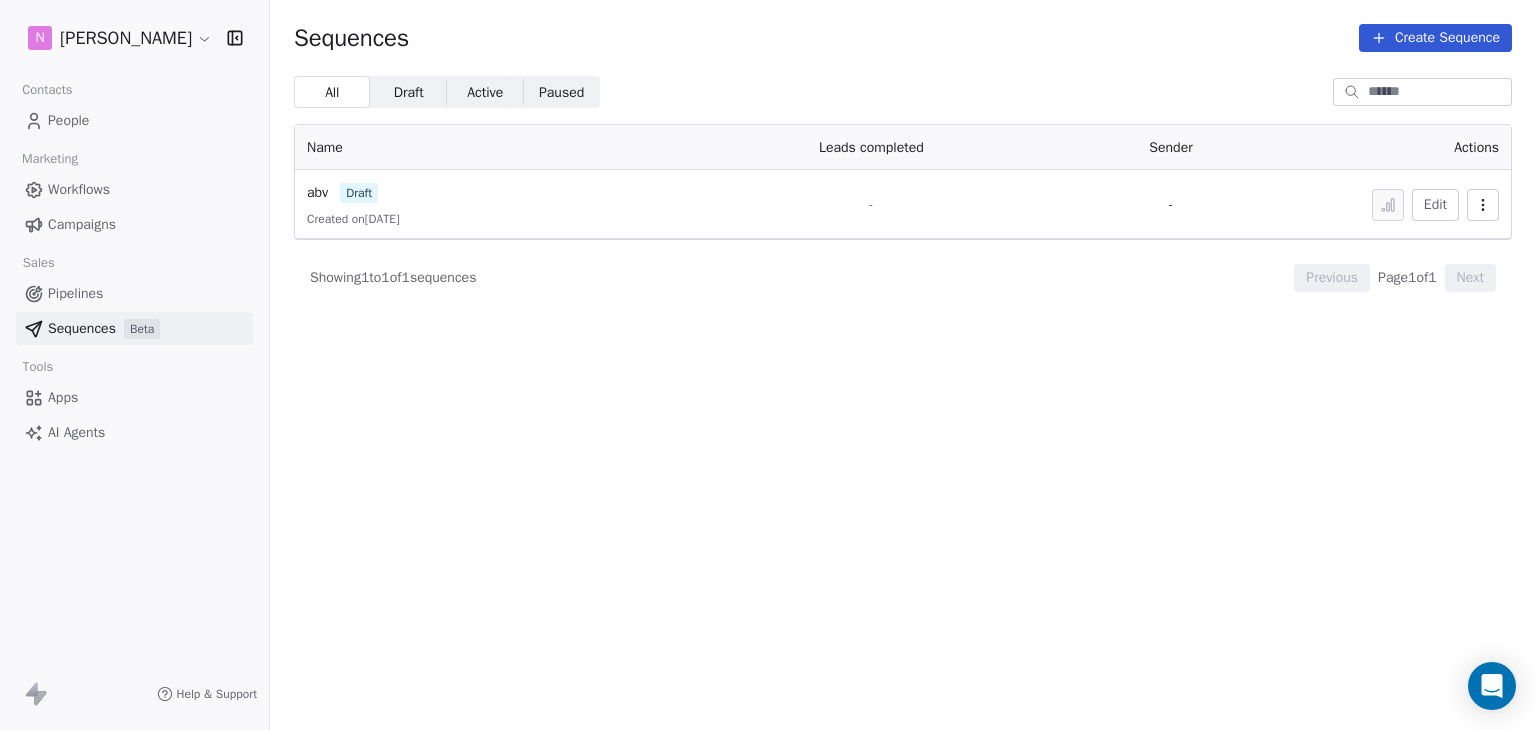 click on "Draft Draft" at bounding box center [408, 92] 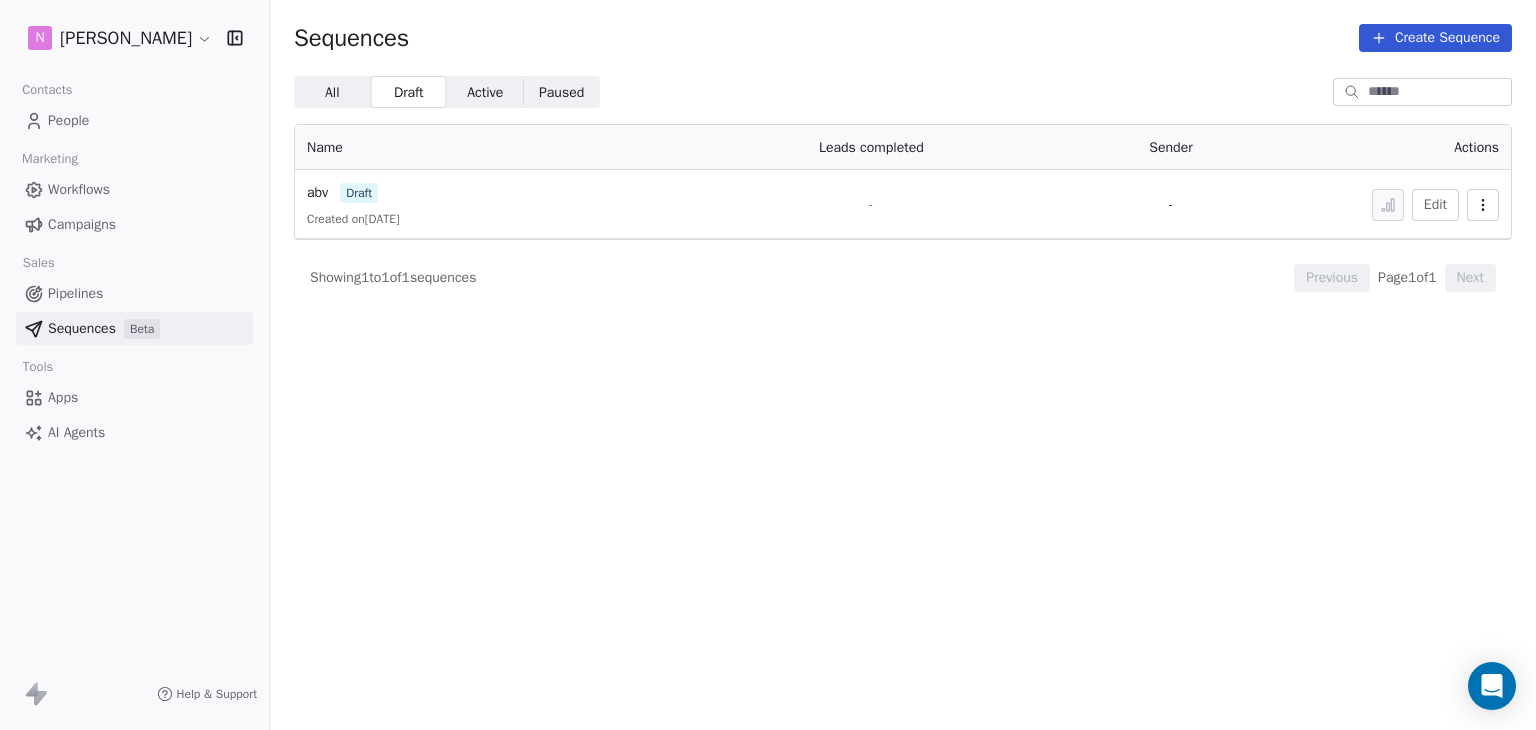 click on "Active Active" at bounding box center (485, 92) 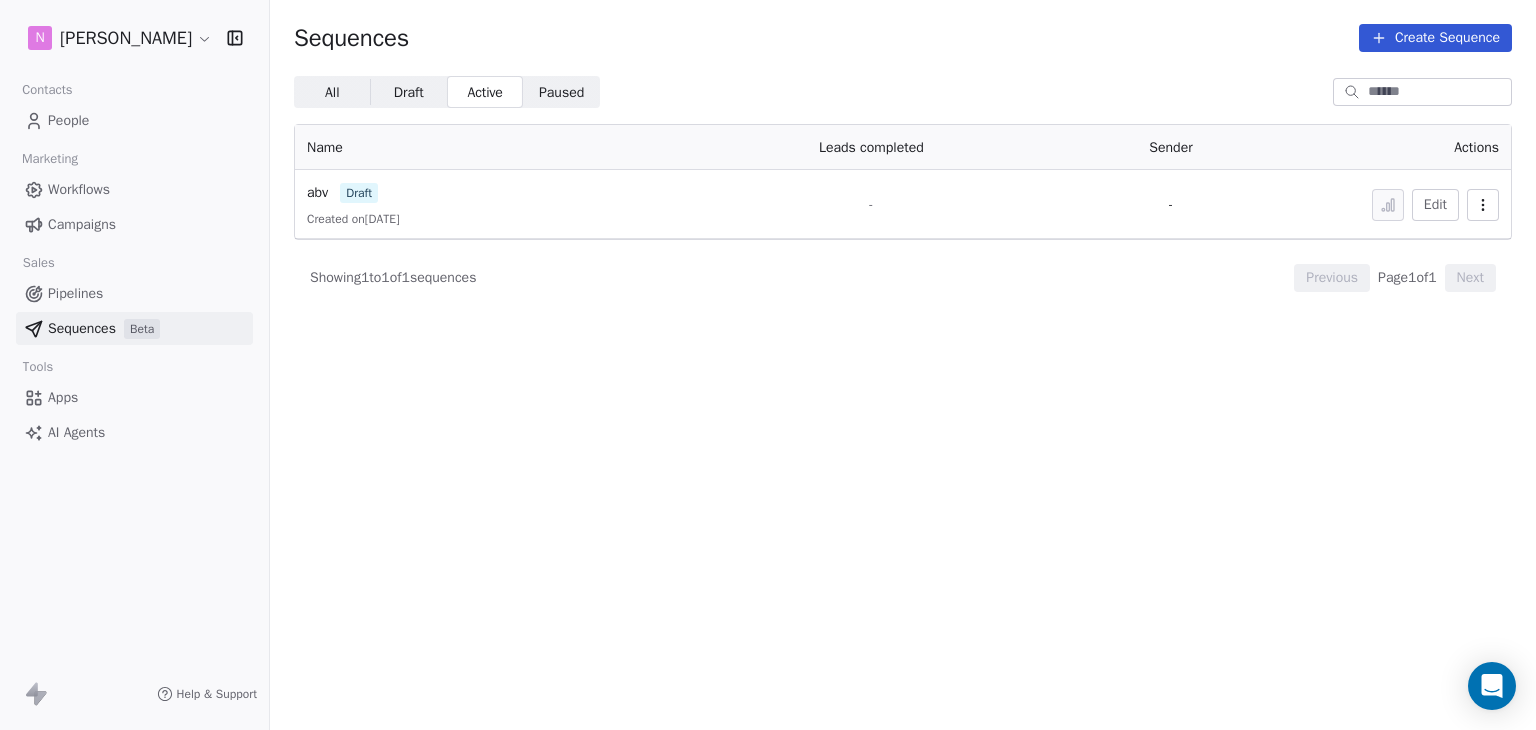 click on "Paused" at bounding box center [561, 92] 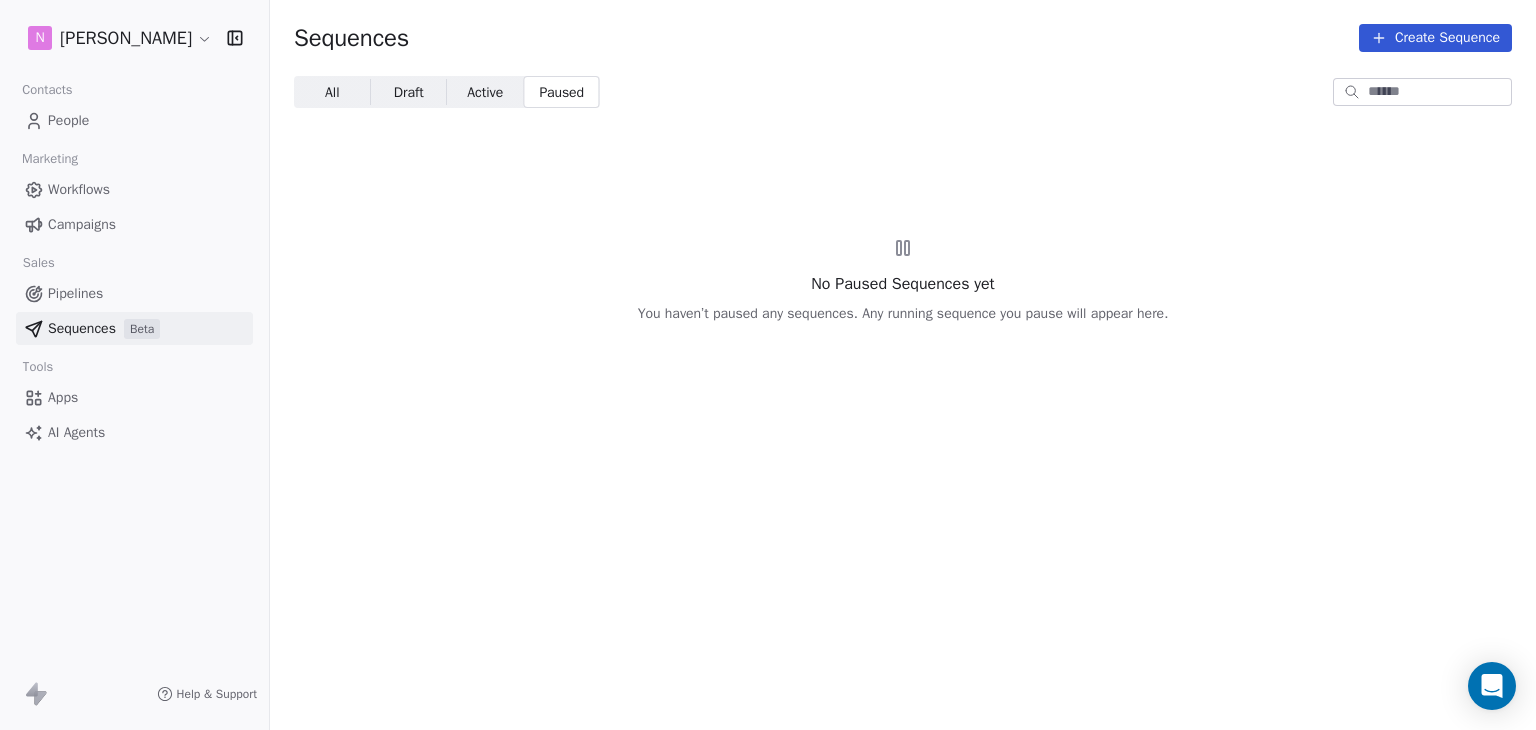 click on "Active" at bounding box center (485, 92) 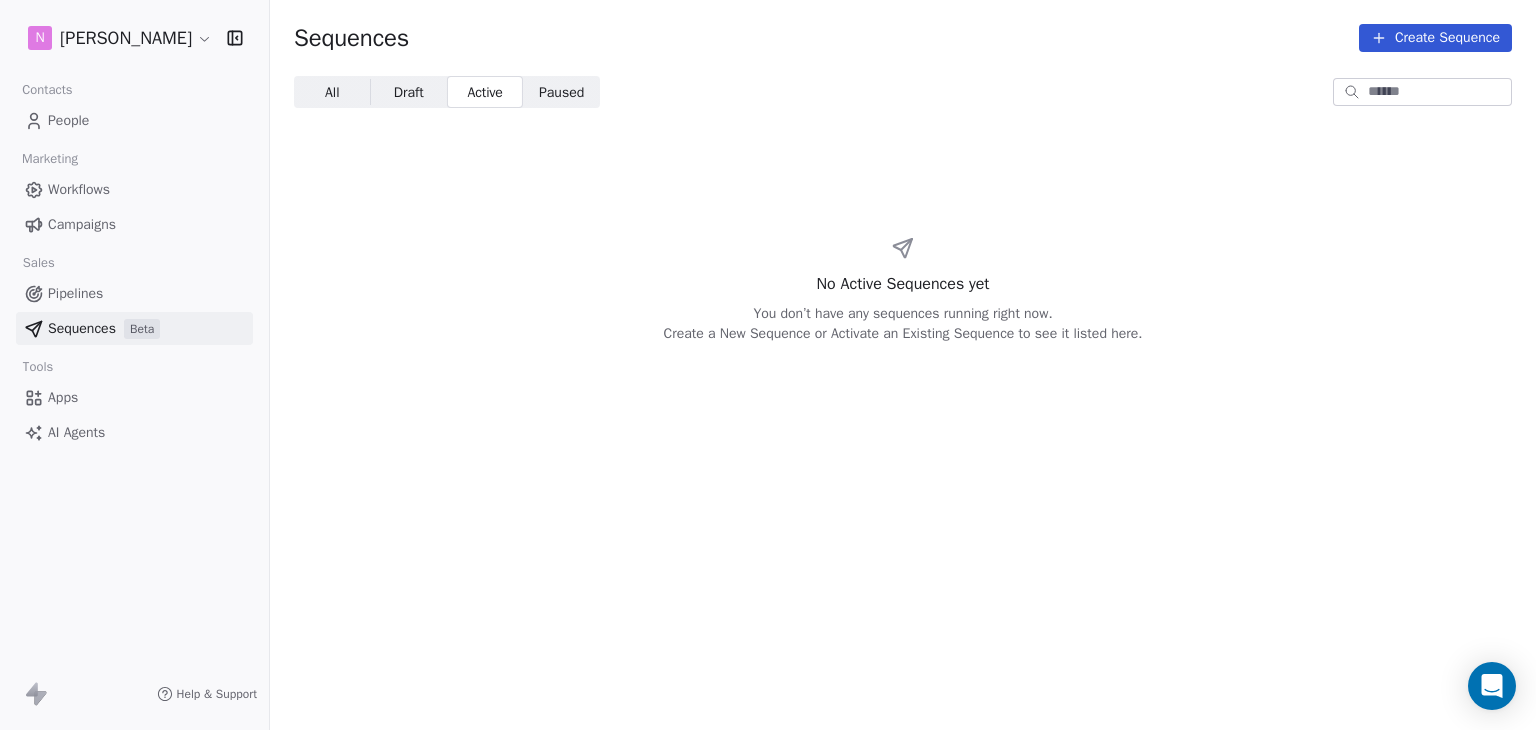click on "Sequences Beta" at bounding box center (134, 328) 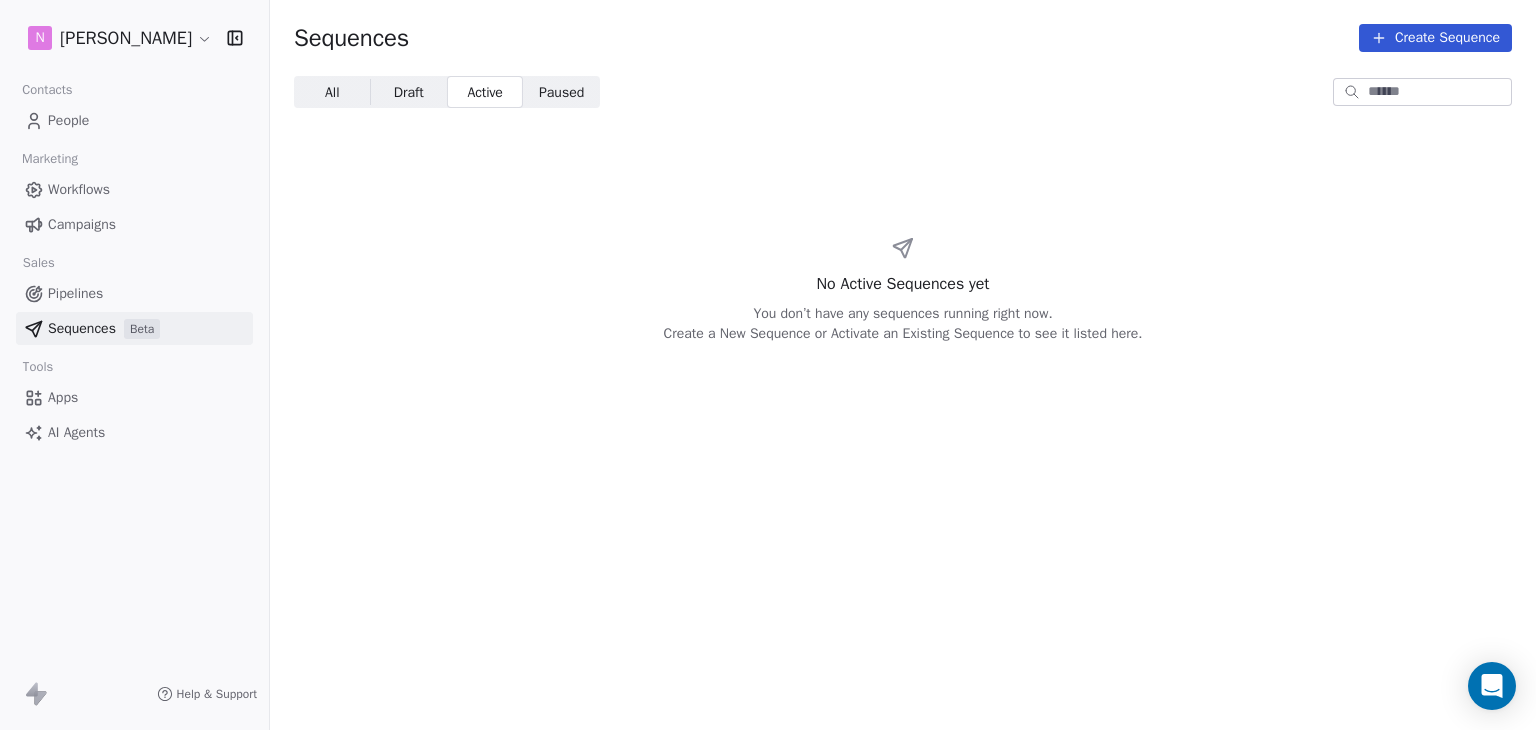 click on "All All" at bounding box center (332, 92) 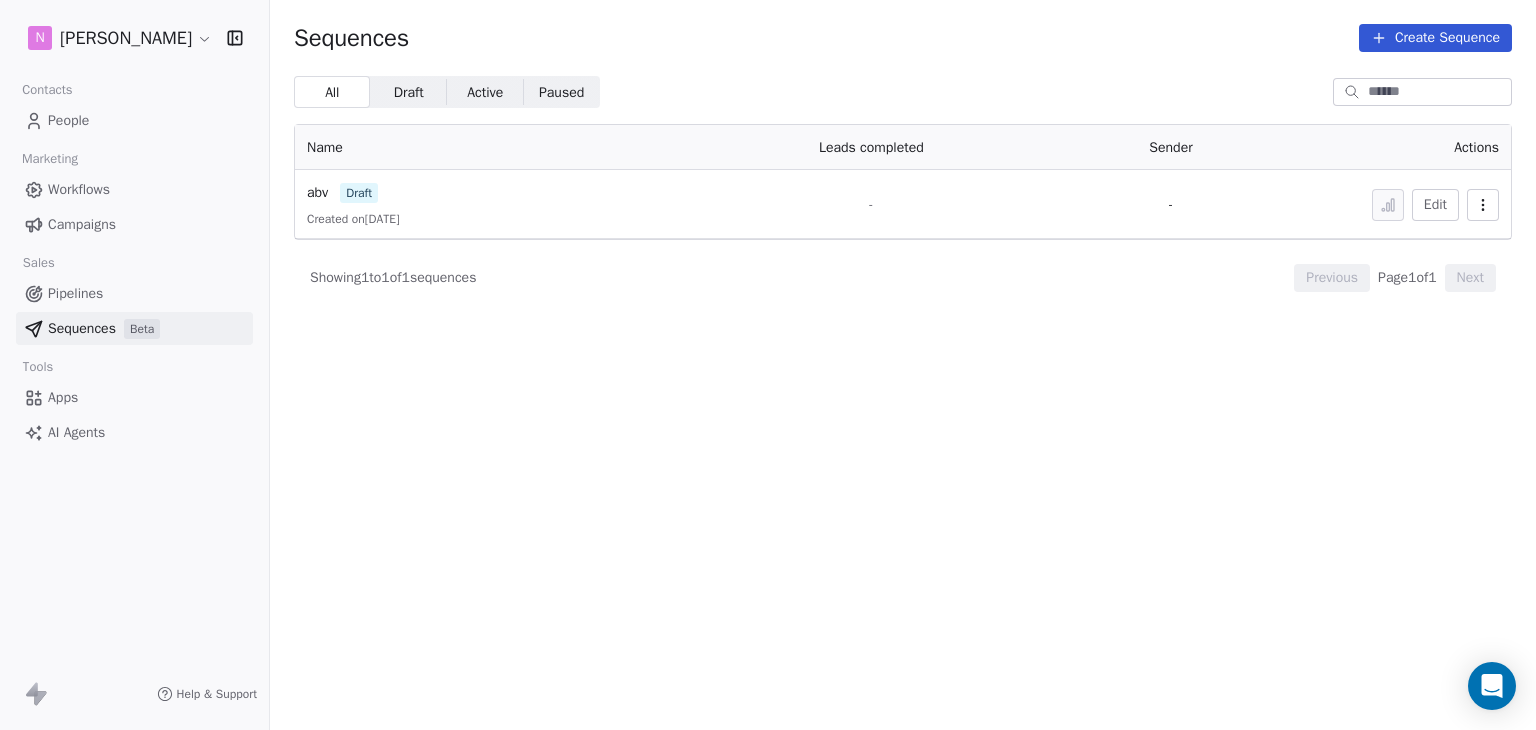 click at bounding box center (1483, 205) 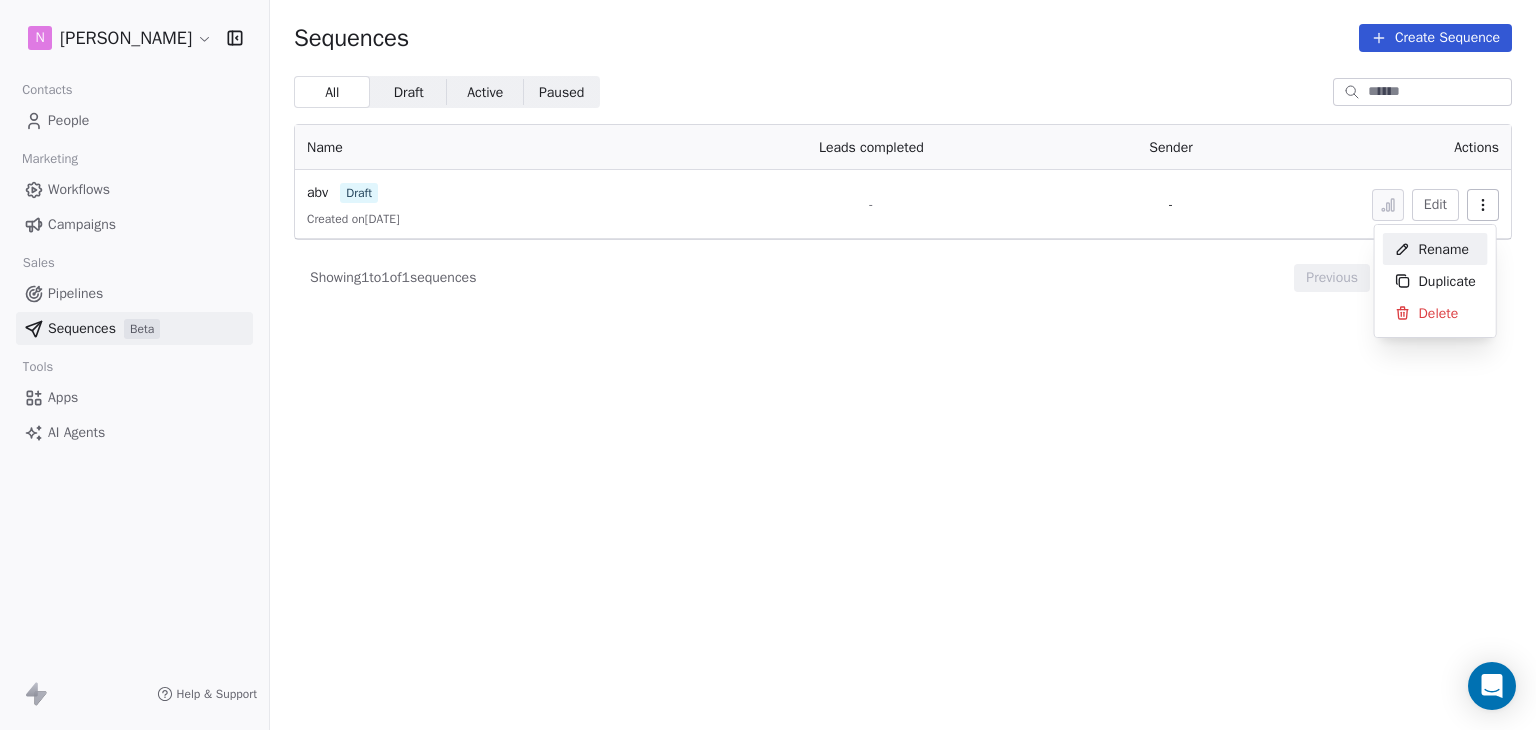 click on "**********" at bounding box center (768, 683) 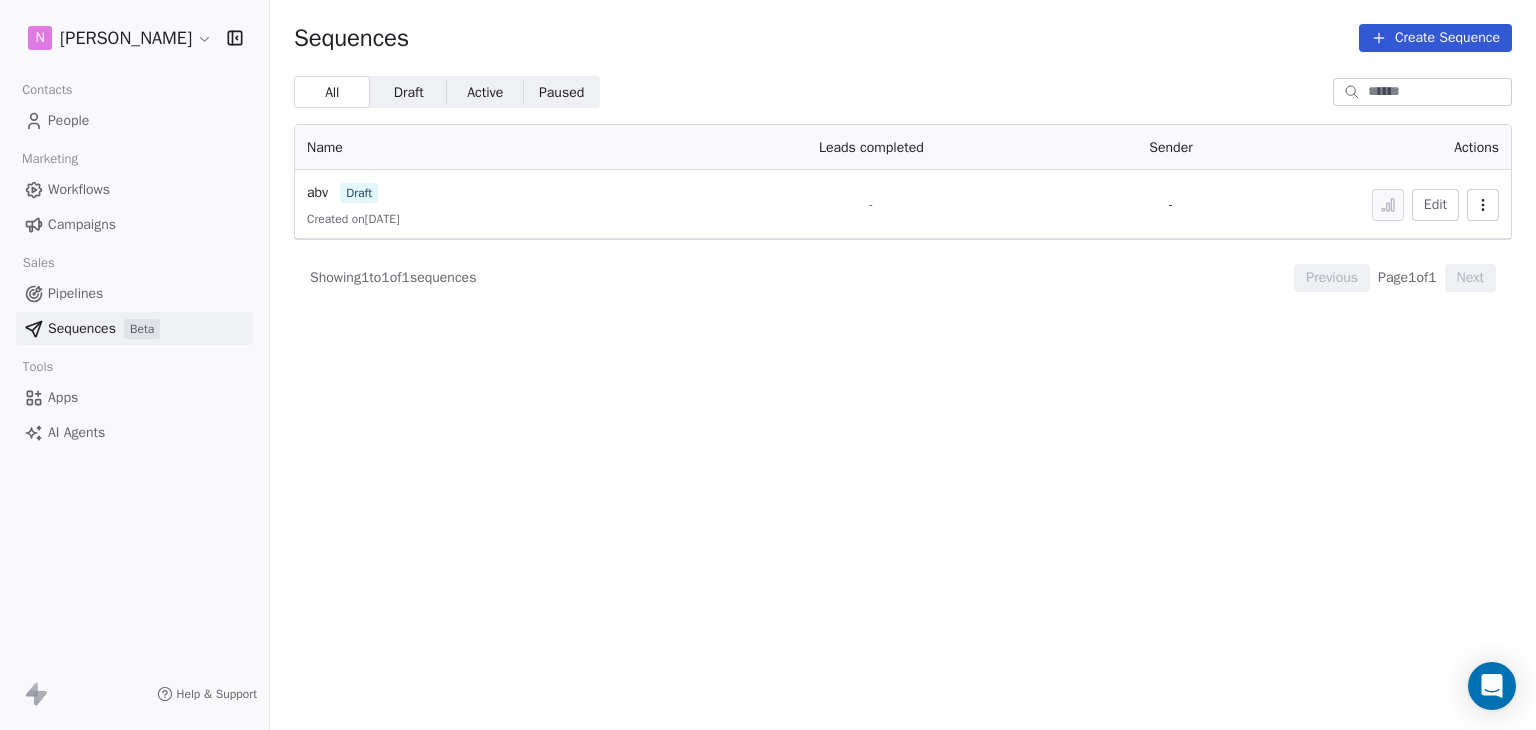 click on "Edit" at bounding box center [1435, 205] 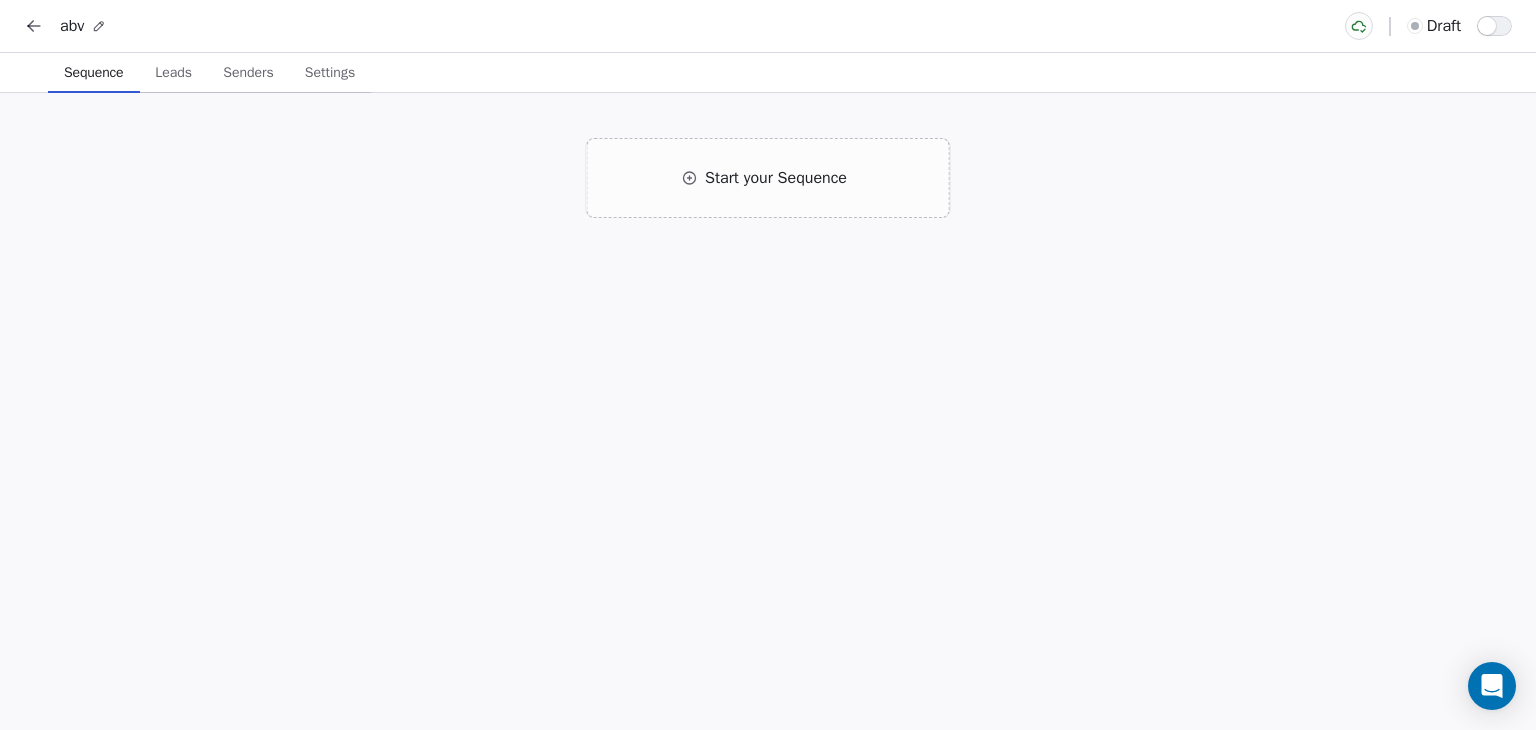 scroll, scrollTop: 0, scrollLeft: 0, axis: both 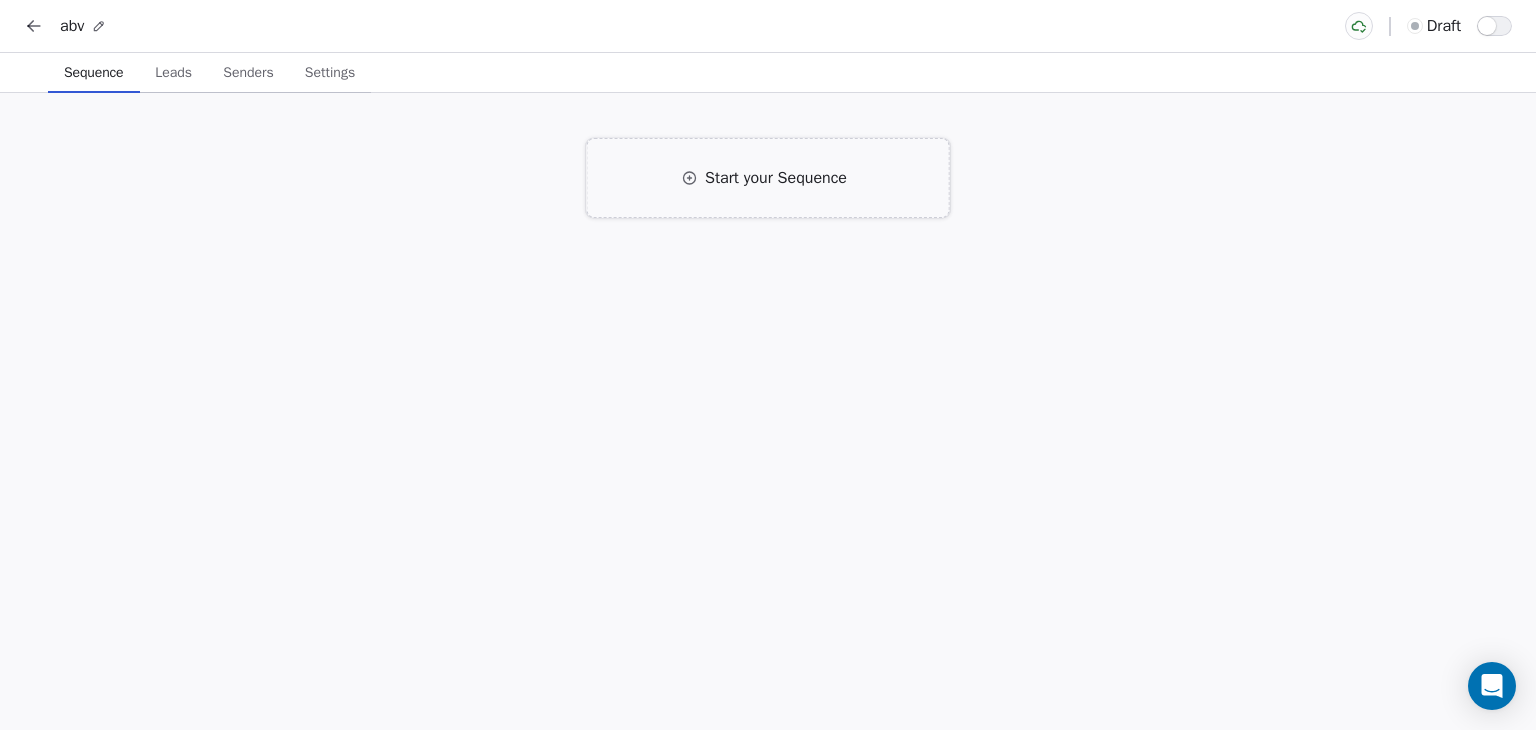 click on "Start your Sequence" at bounding box center (776, 178) 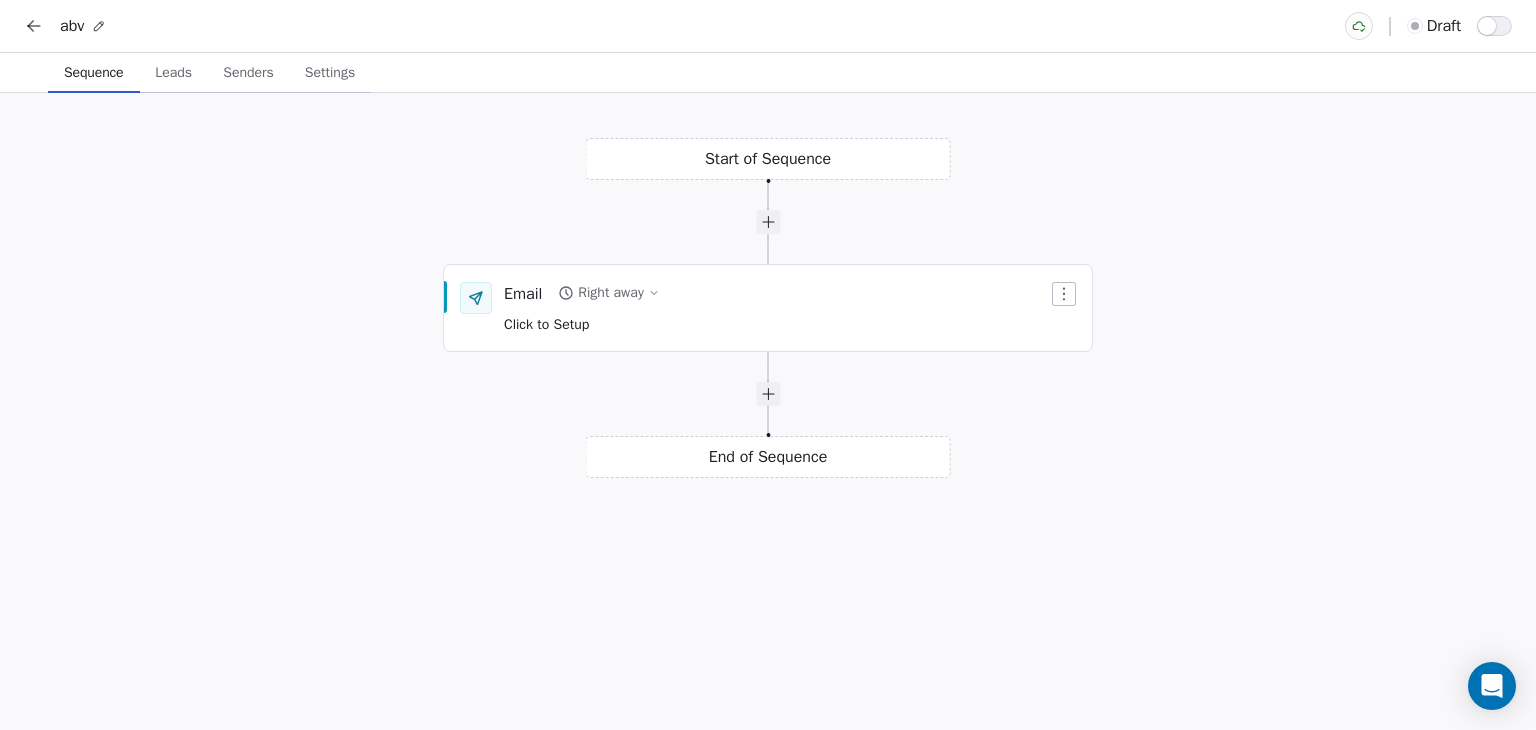 click on "End of Sequence" at bounding box center [768, 457] 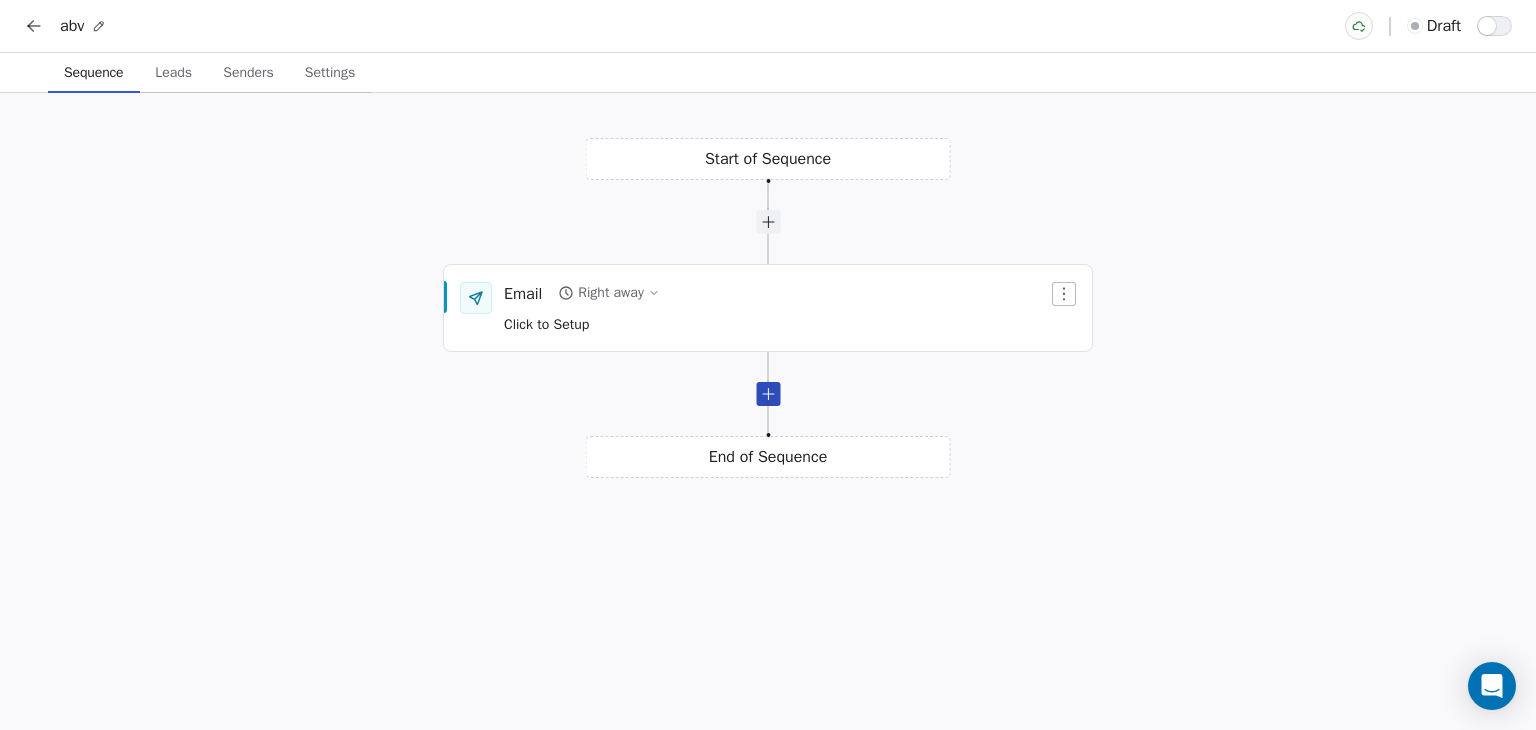 click at bounding box center (768, 394) 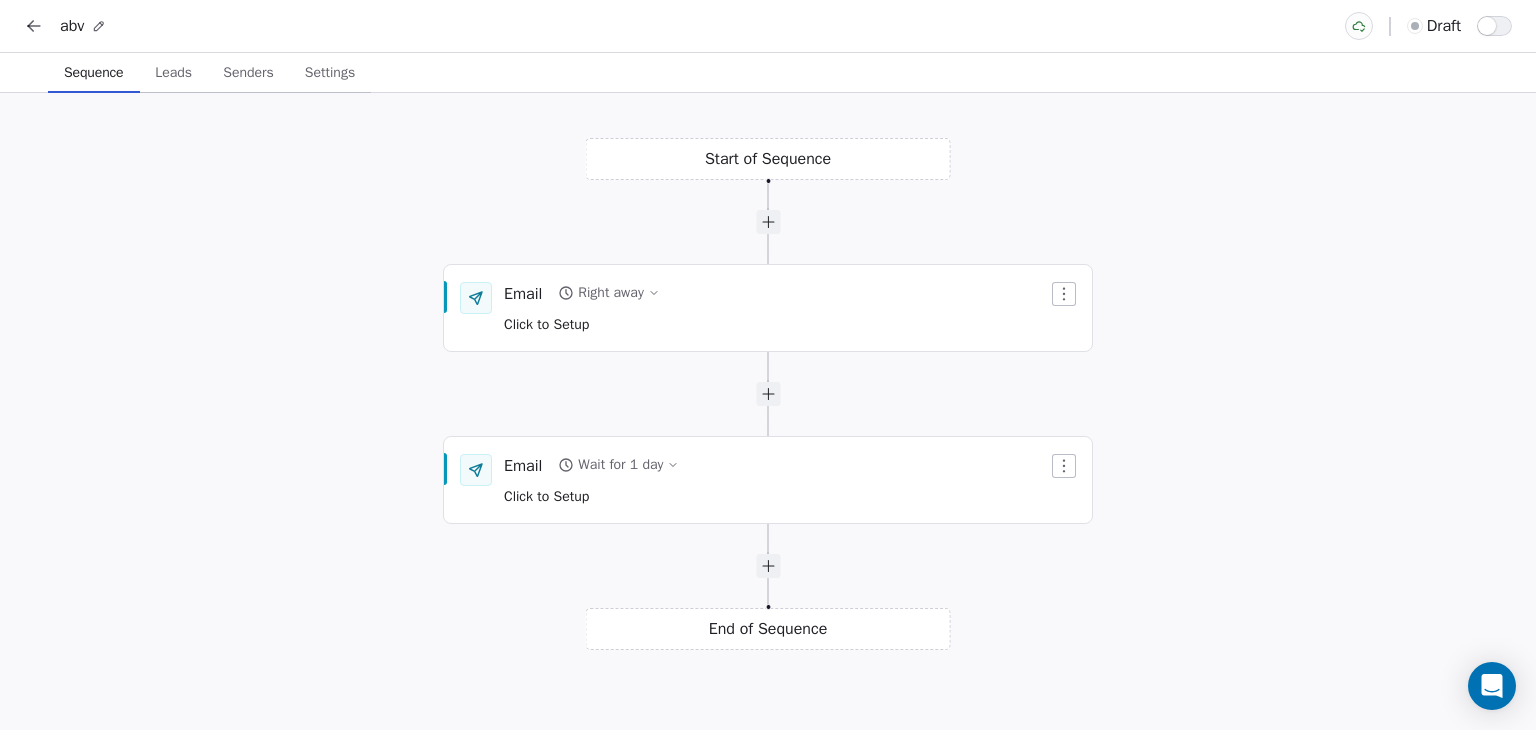 click on "Start of Sequence Email Right away Click to Setup End of Sequence Email Wait for 1 day Click to Setup" at bounding box center [768, 411] 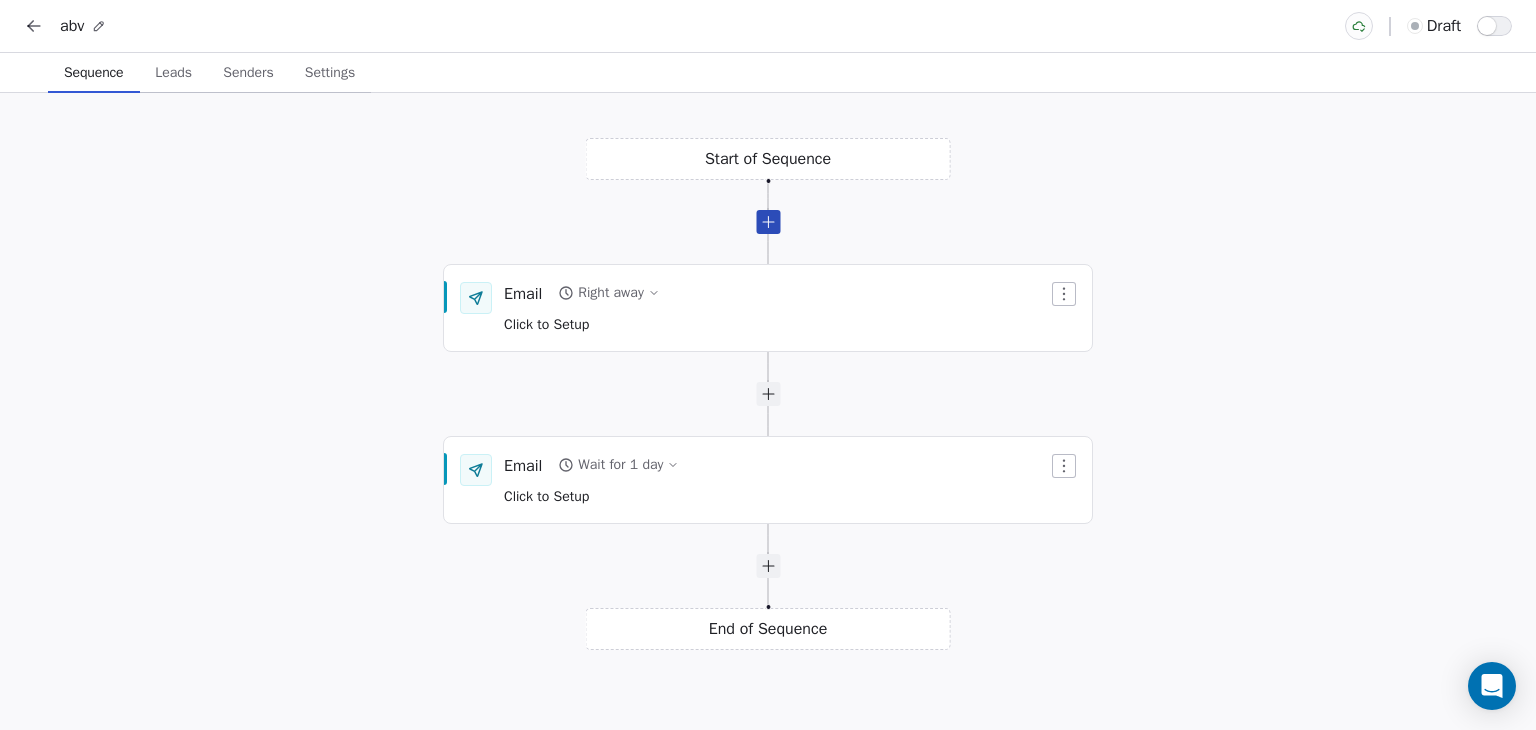click at bounding box center (768, 222) 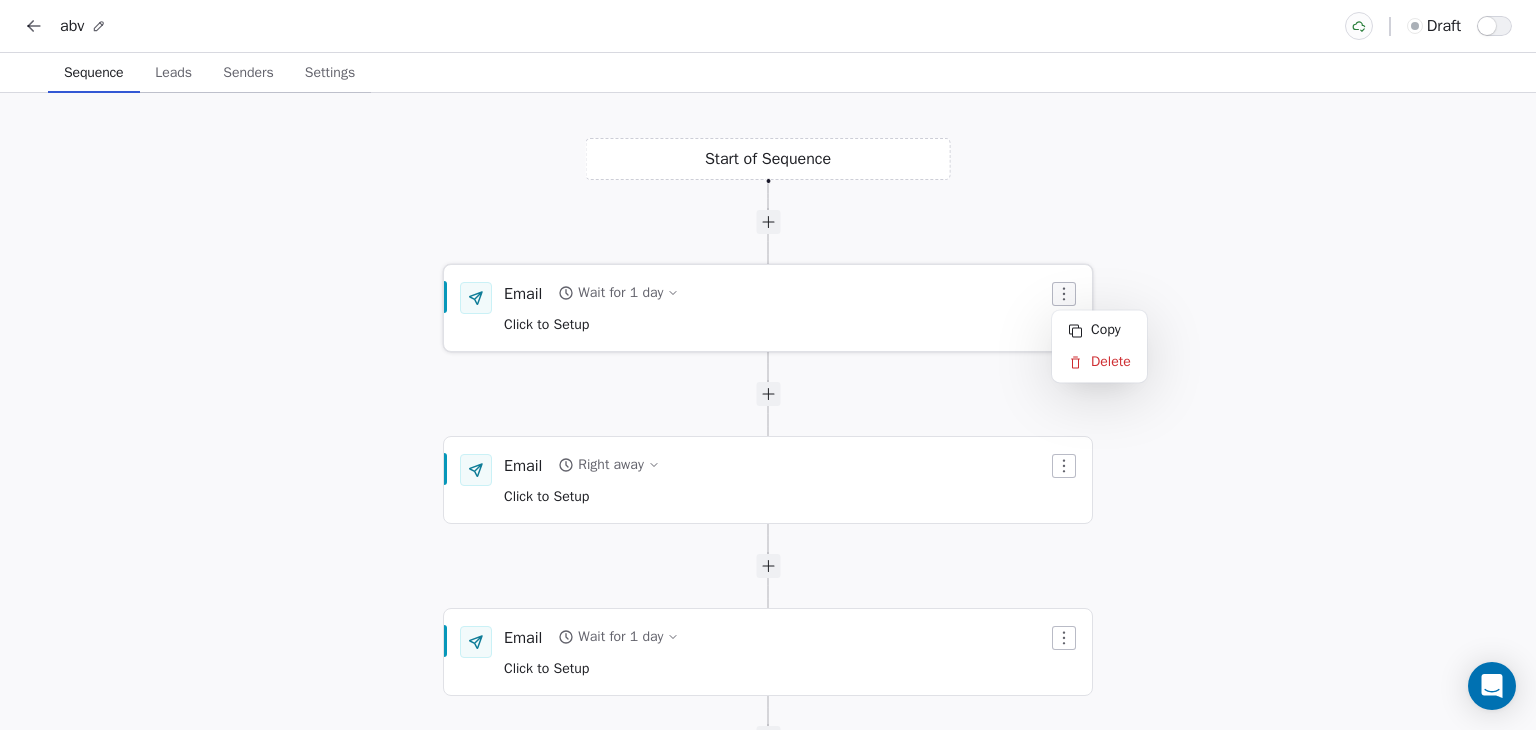 click at bounding box center [1064, 294] 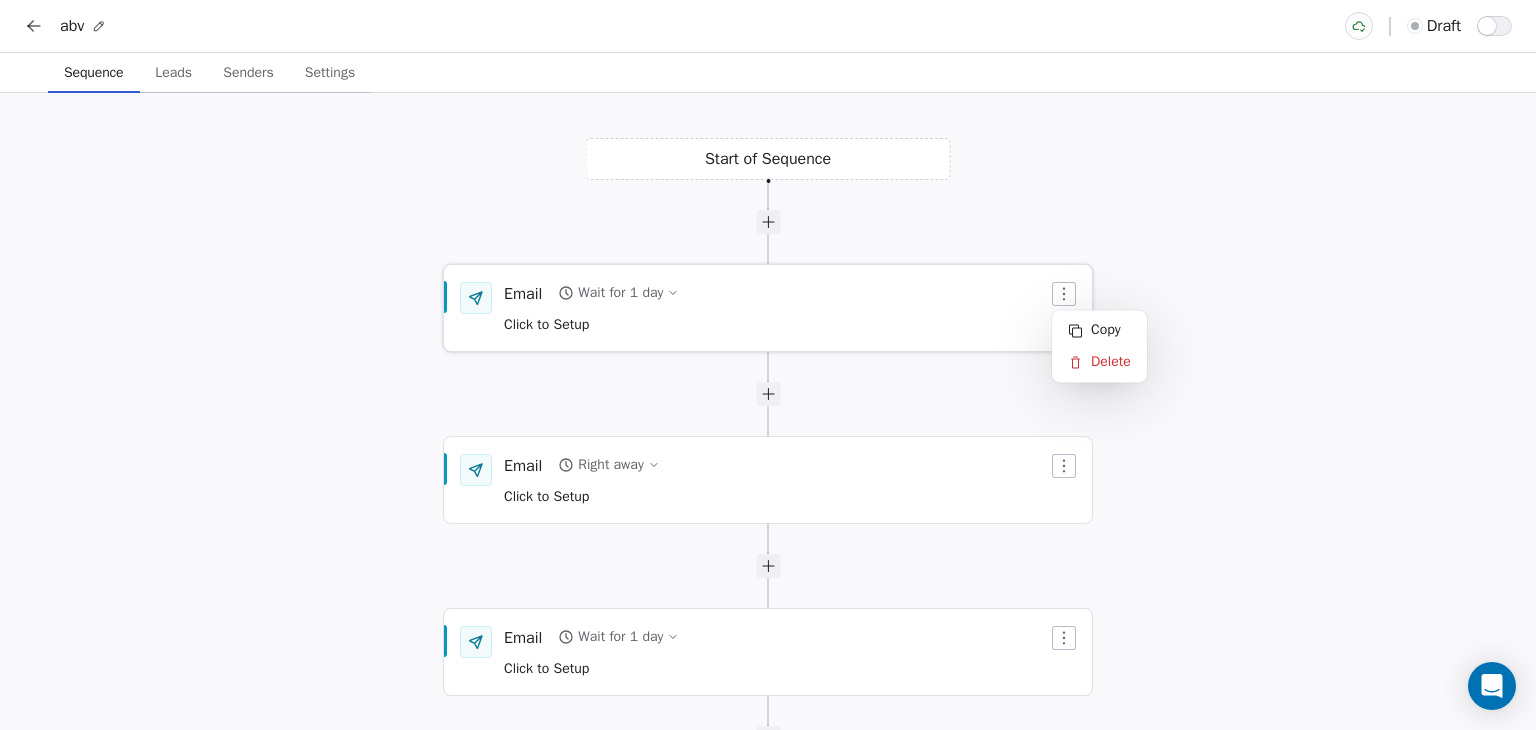 click on "Click to Setup" at bounding box center [546, 324] 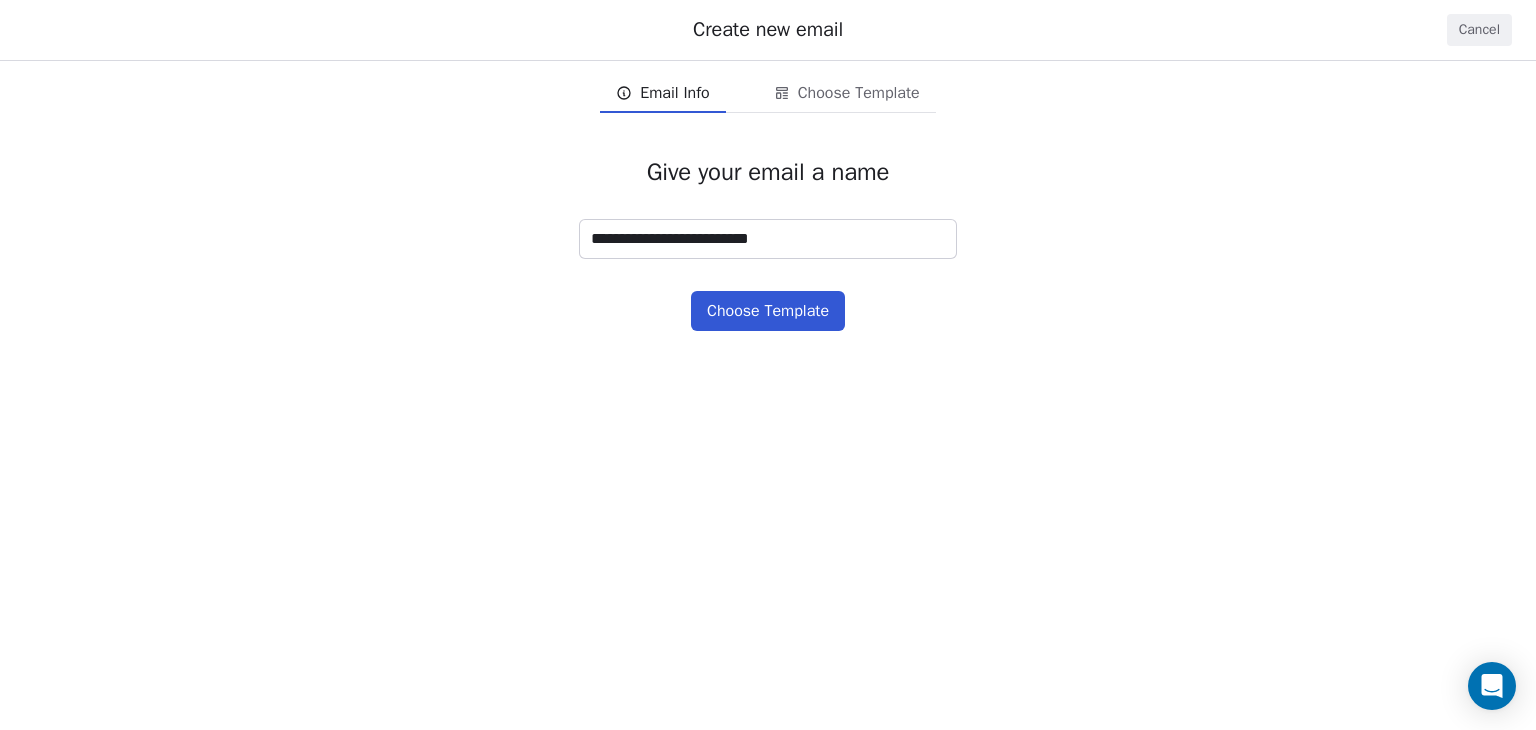 type on "**********" 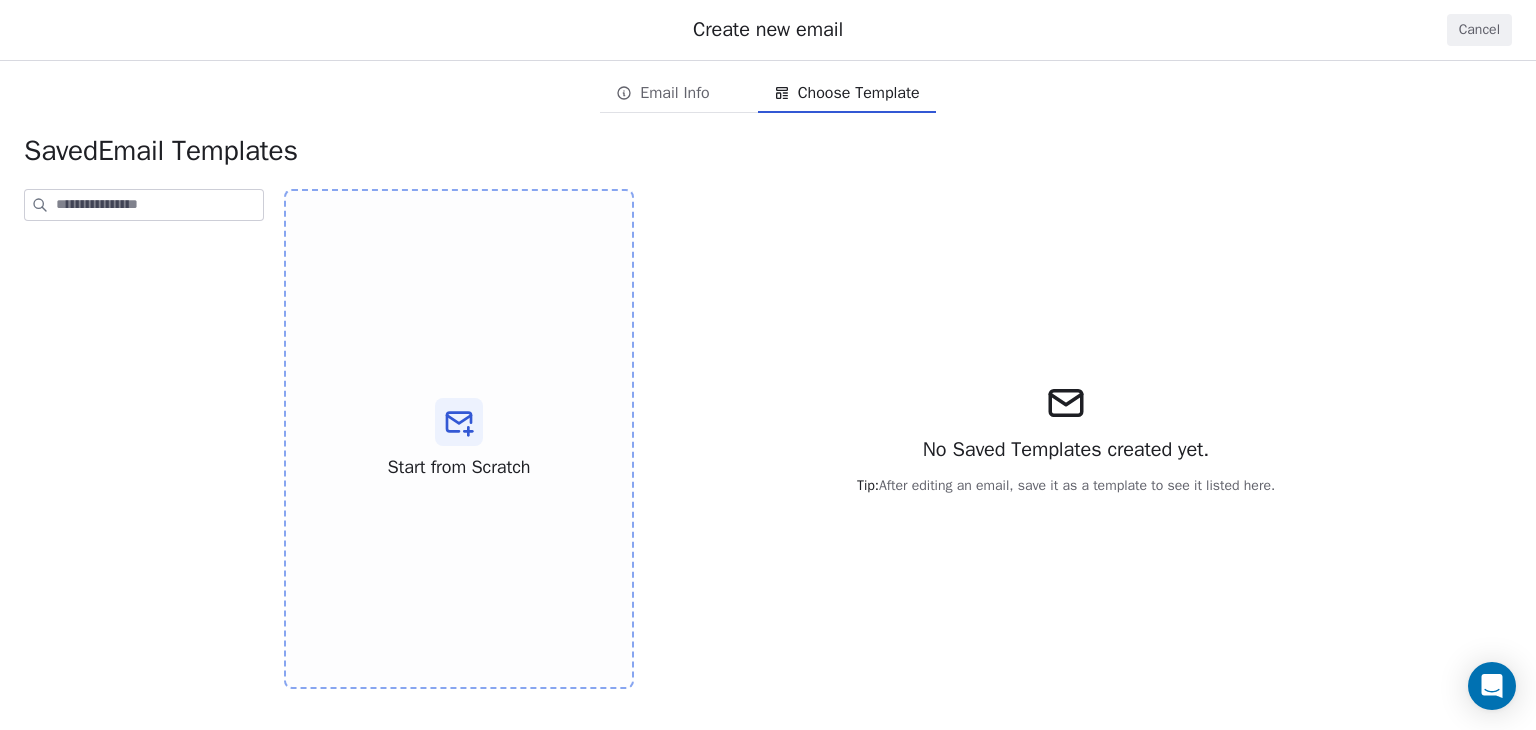 click on "Email Info" at bounding box center [662, 93] 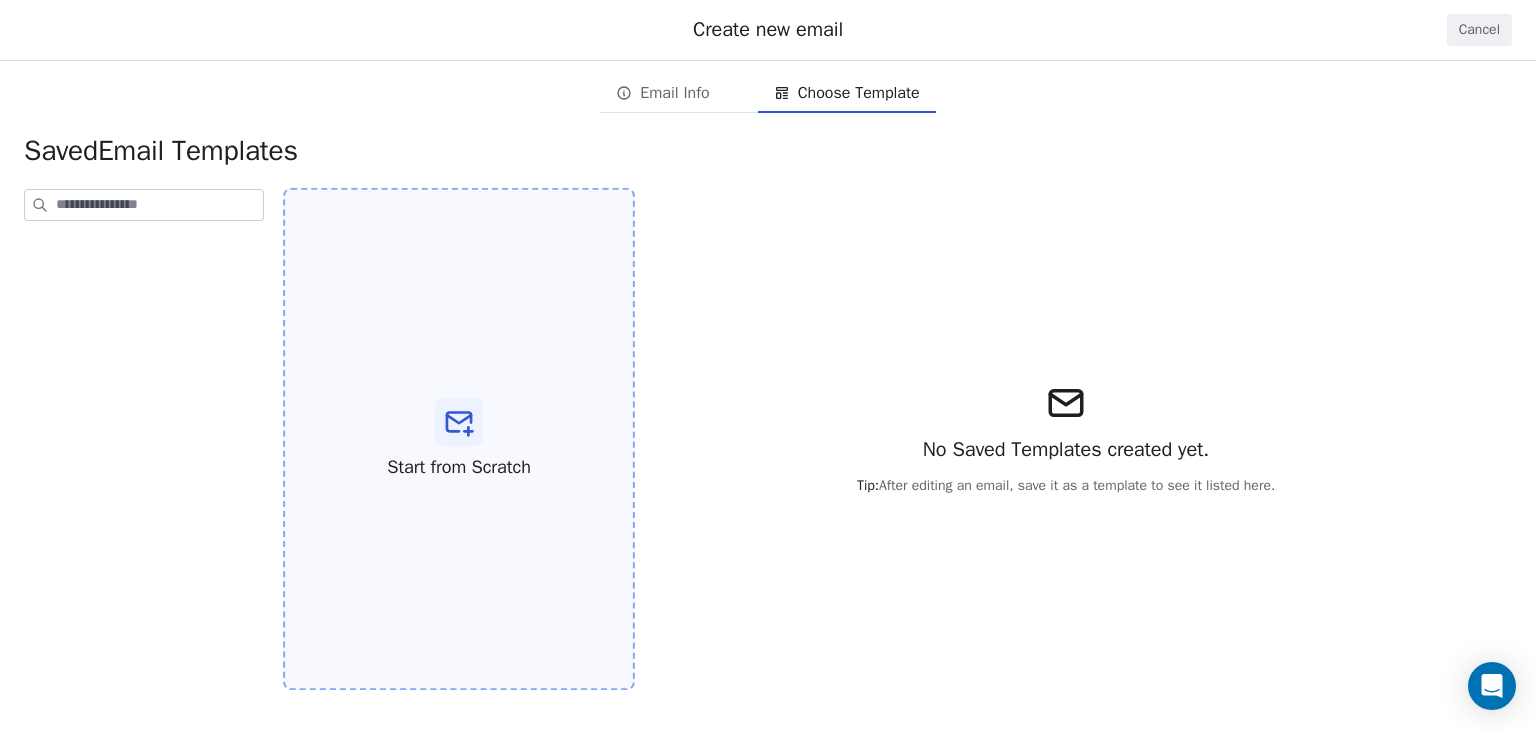 click 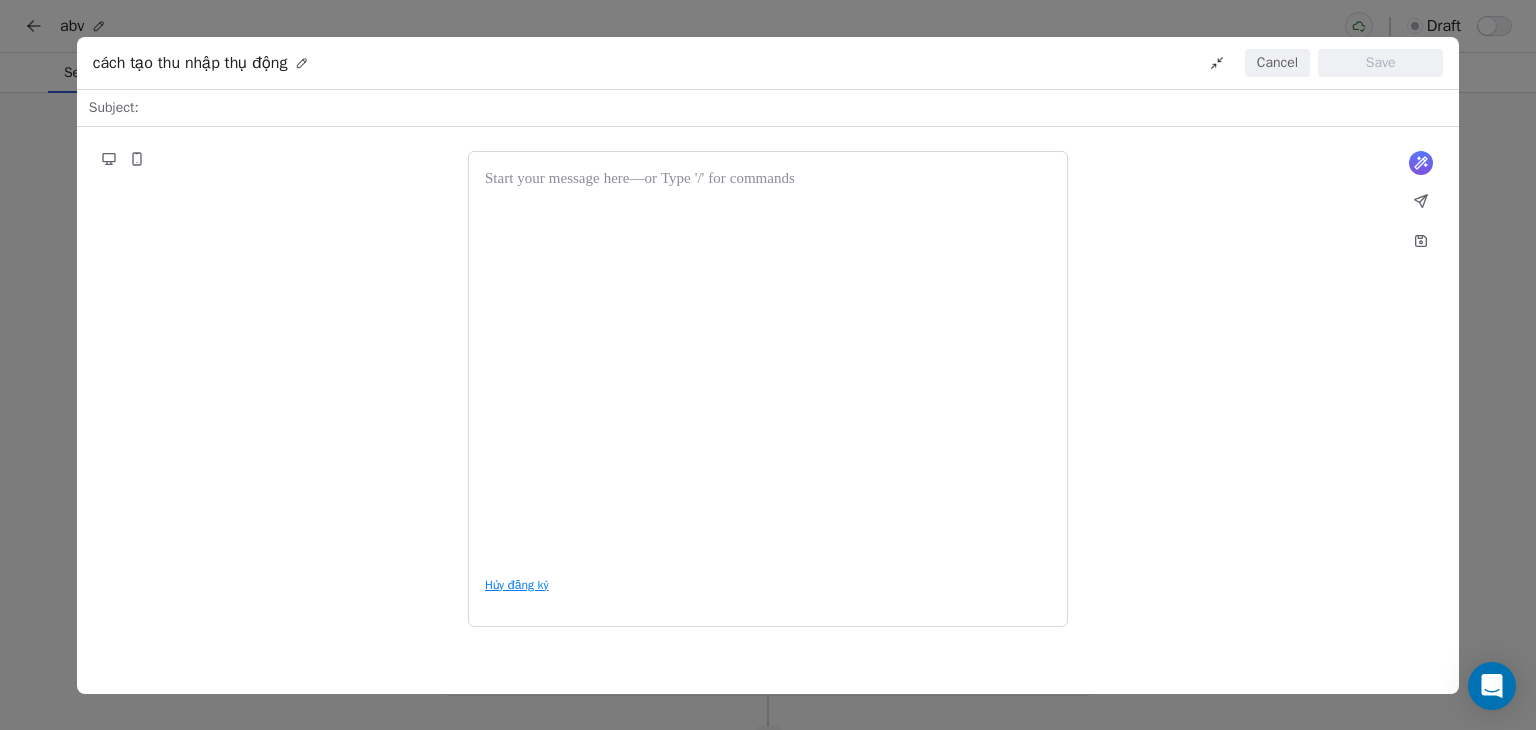 type 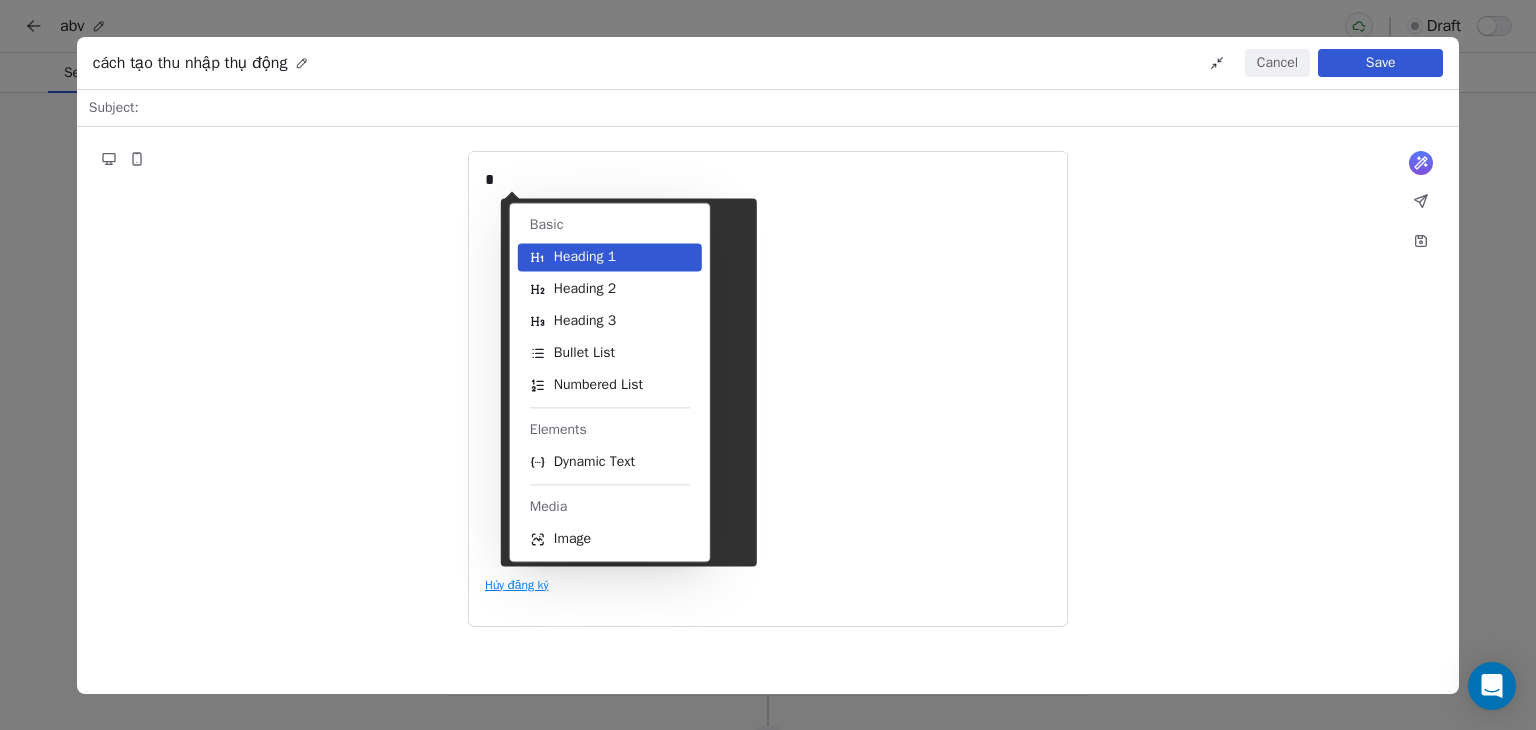 click on "Heading 1" at bounding box center (585, 257) 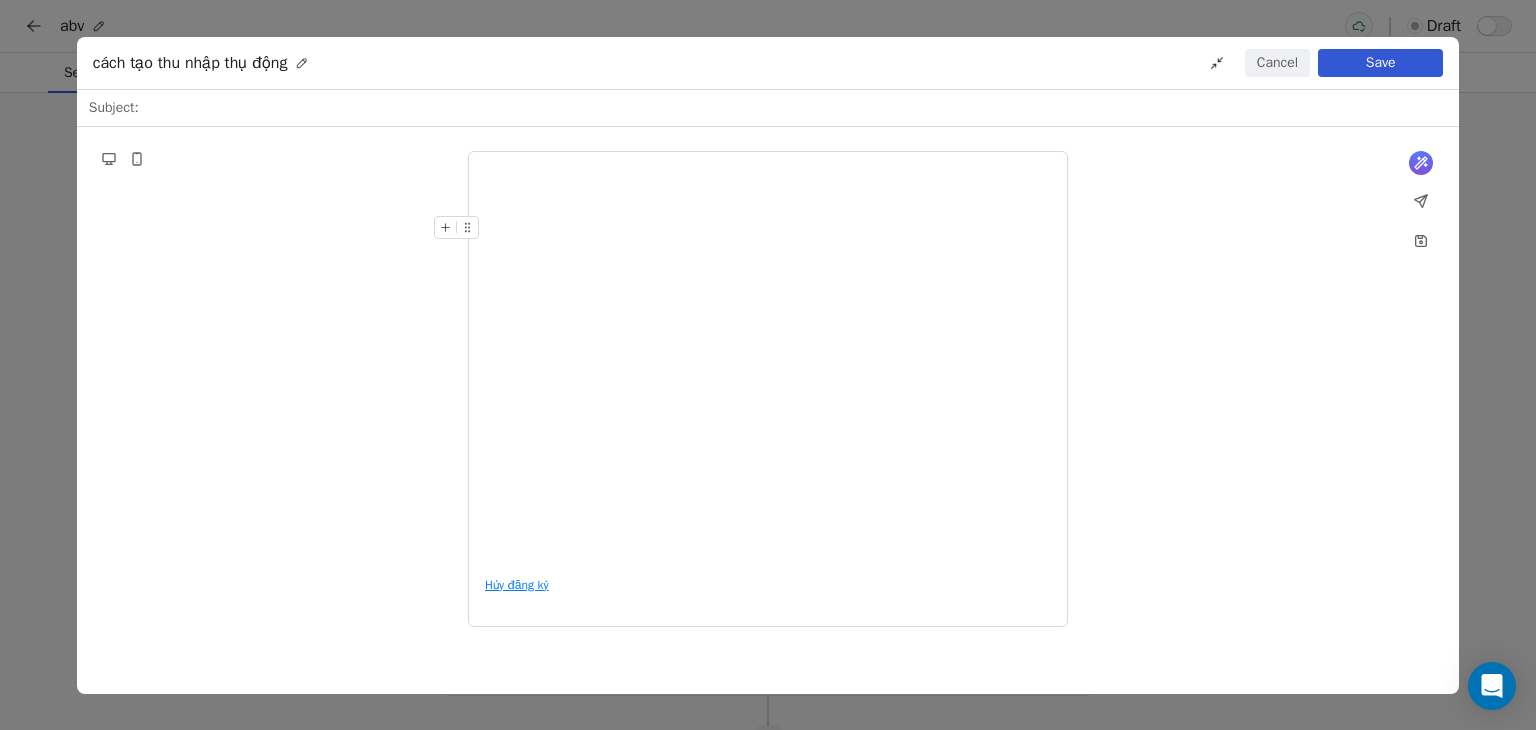 click 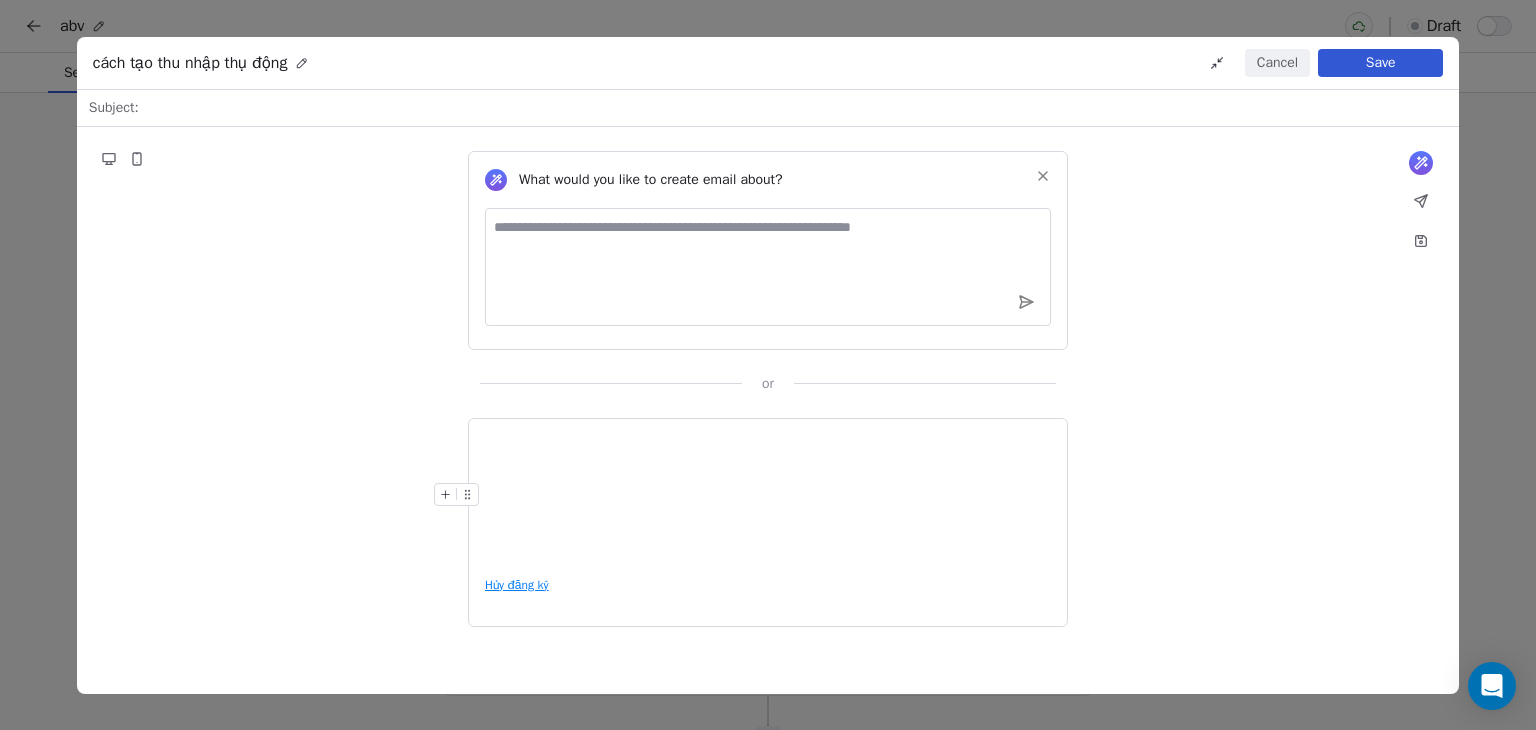 click at bounding box center (768, 267) 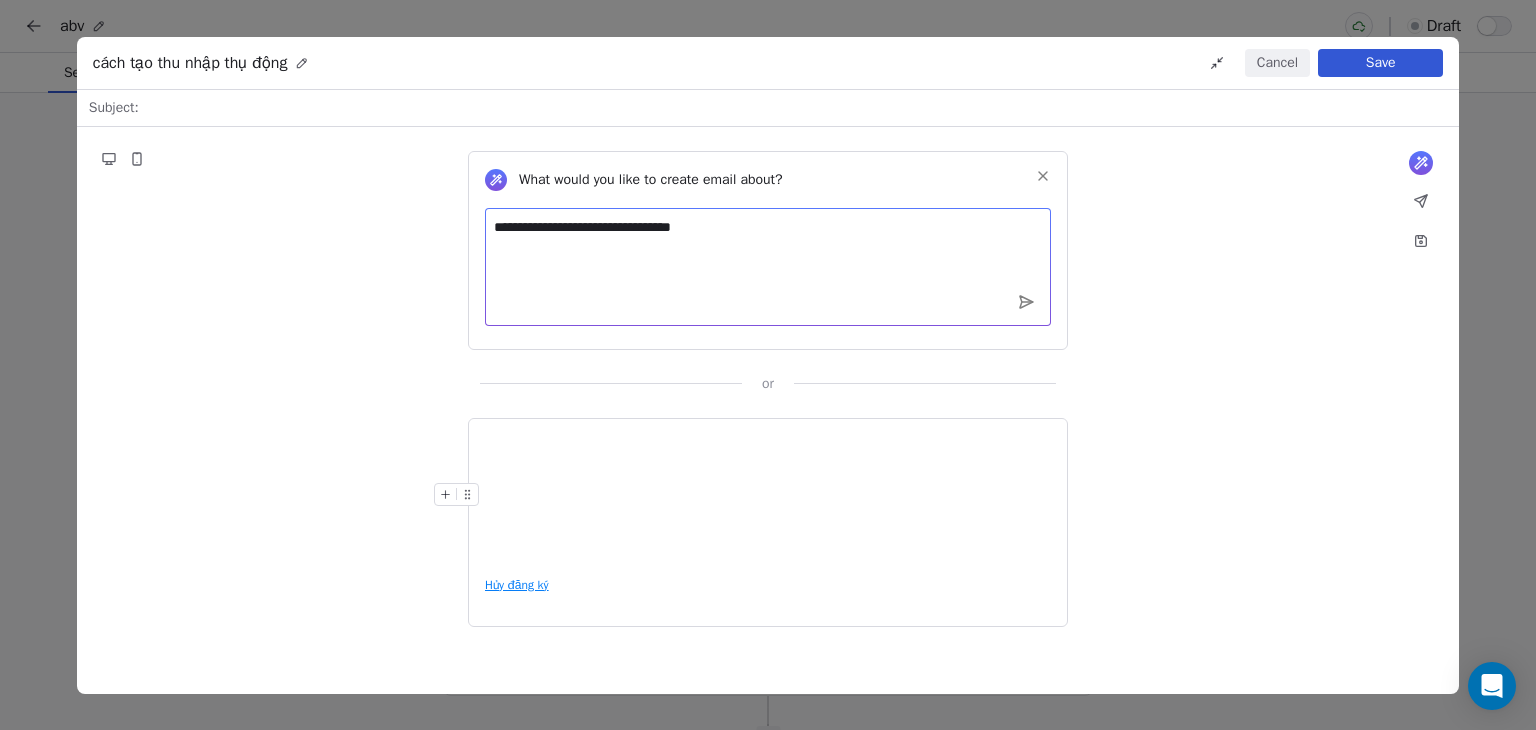 type on "**********" 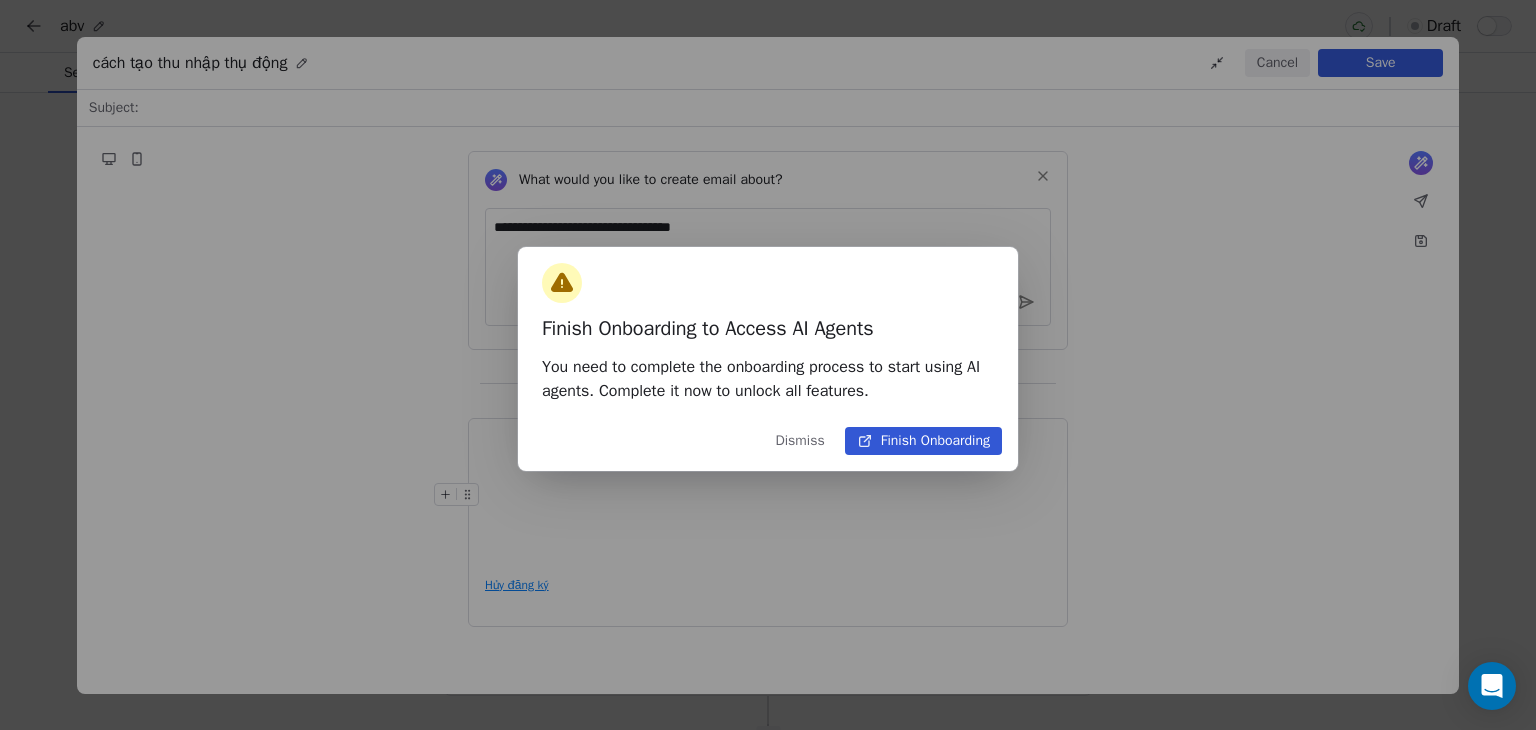 click on "Finish Onboarding" at bounding box center [923, 441] 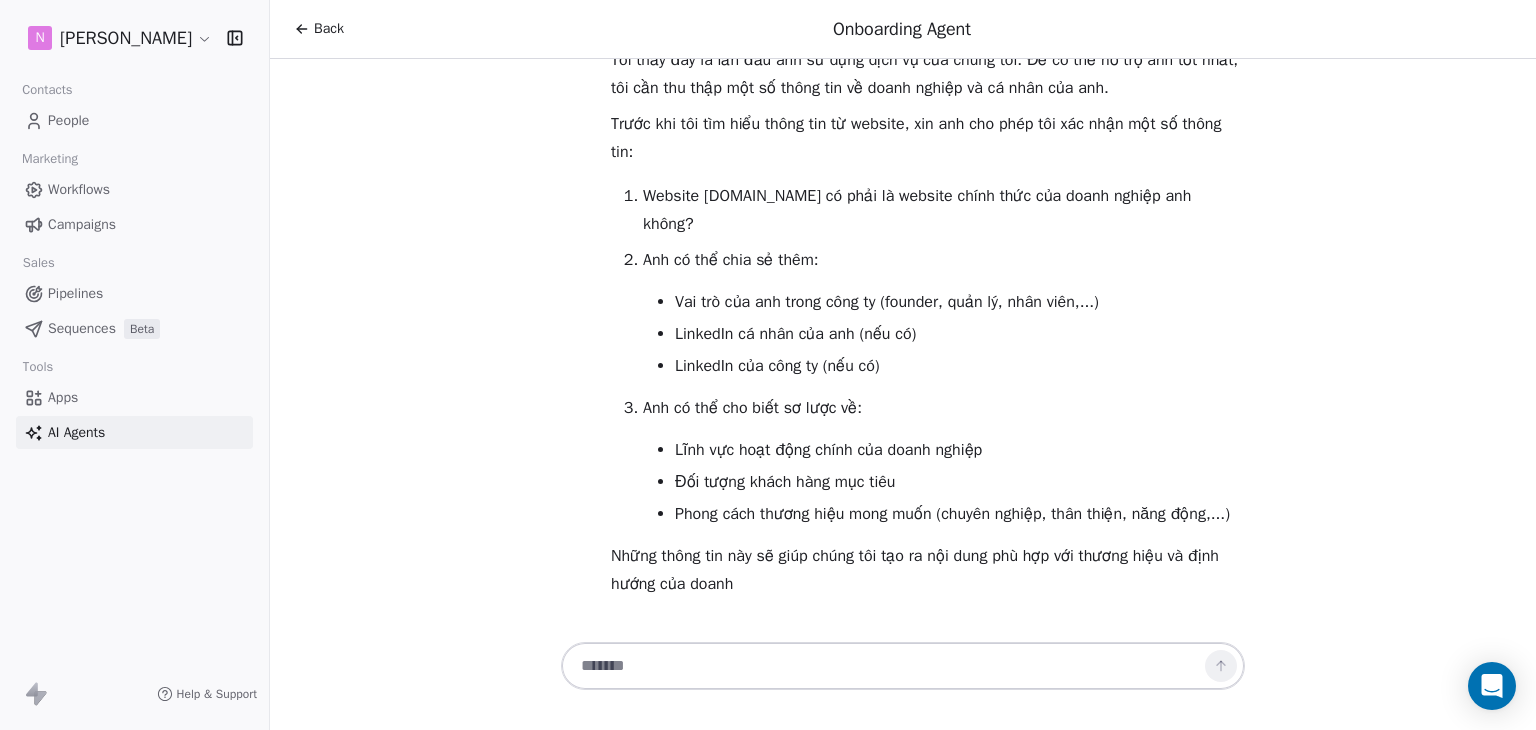 scroll, scrollTop: 141, scrollLeft: 0, axis: vertical 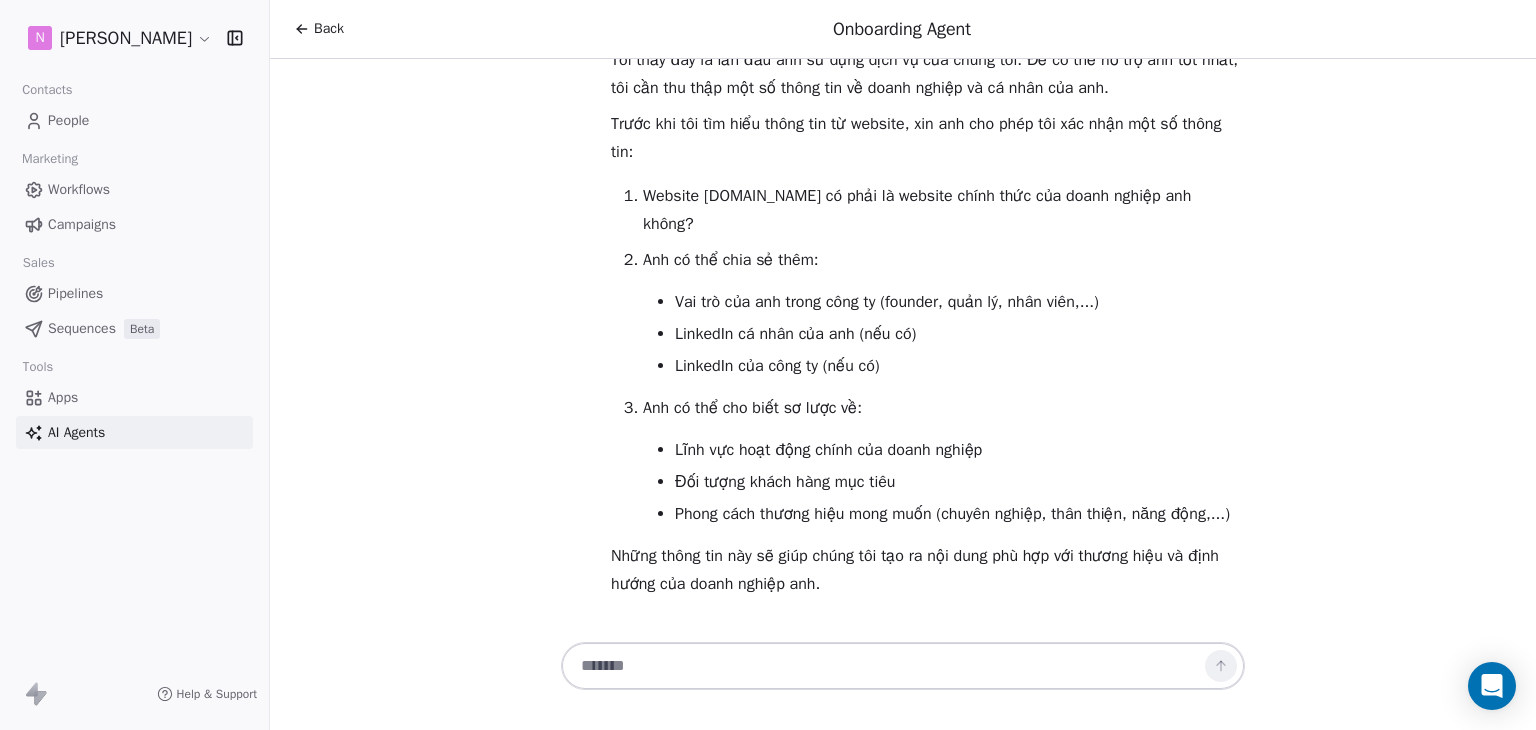 click on "Sequences Beta" at bounding box center (134, 328) 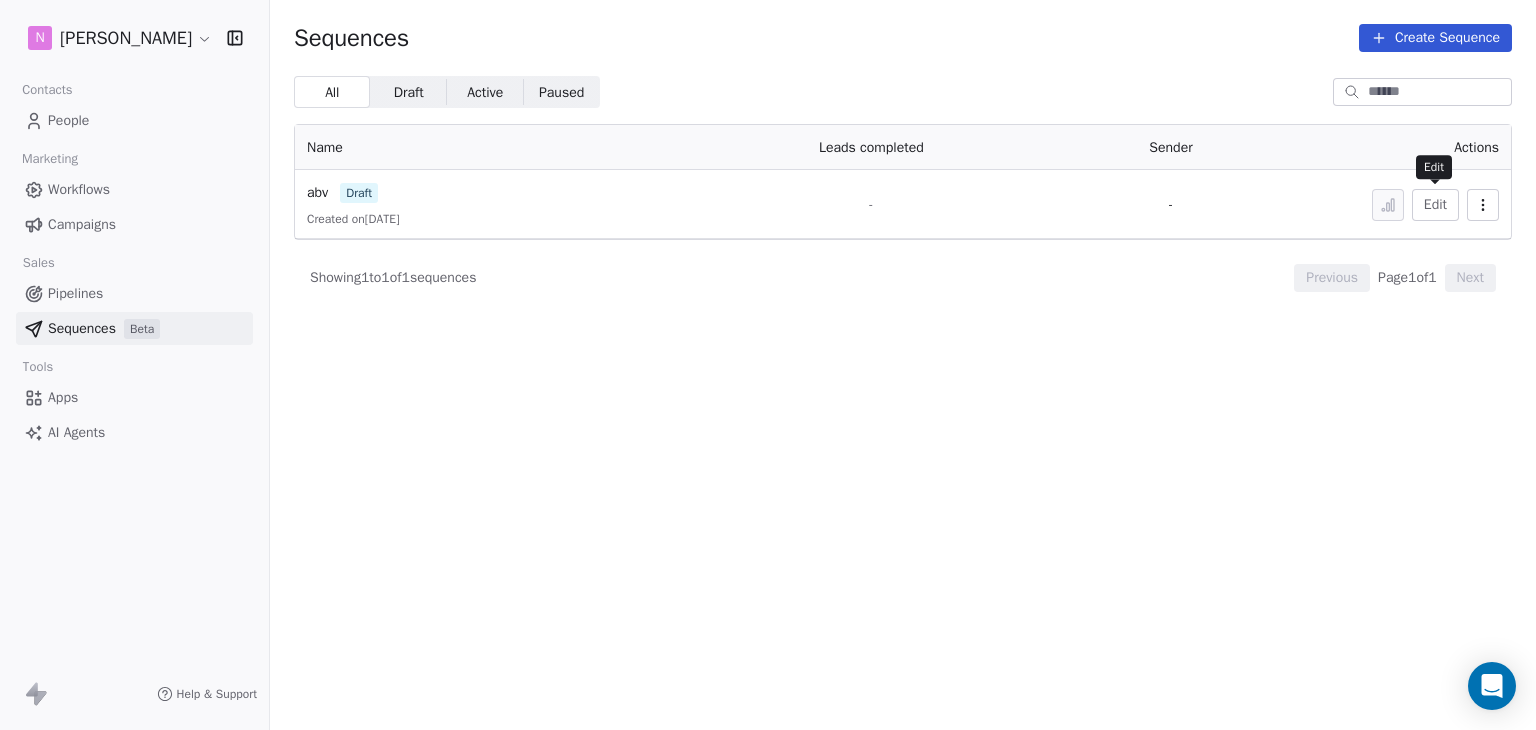 click on "Edit" at bounding box center [1435, 205] 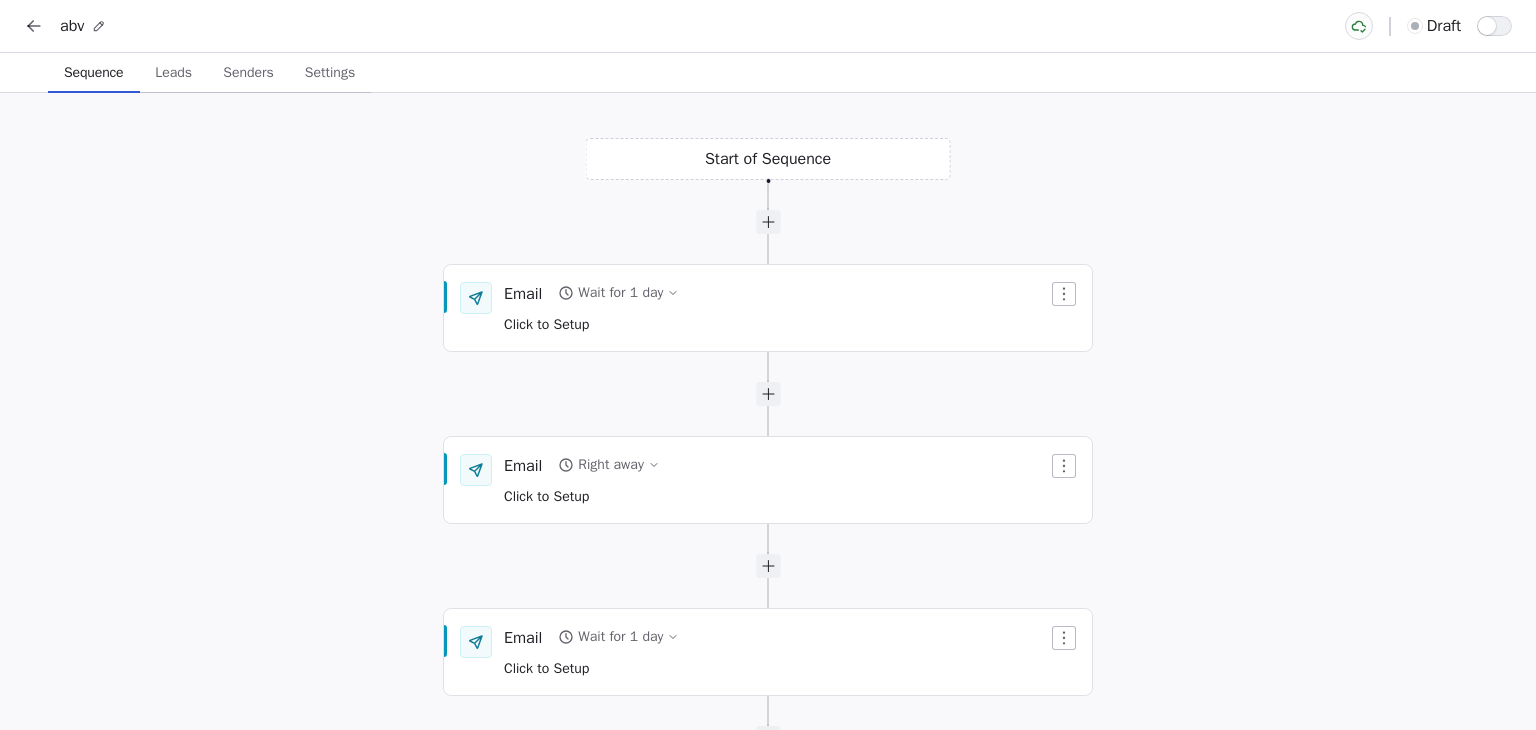 scroll, scrollTop: 0, scrollLeft: 0, axis: both 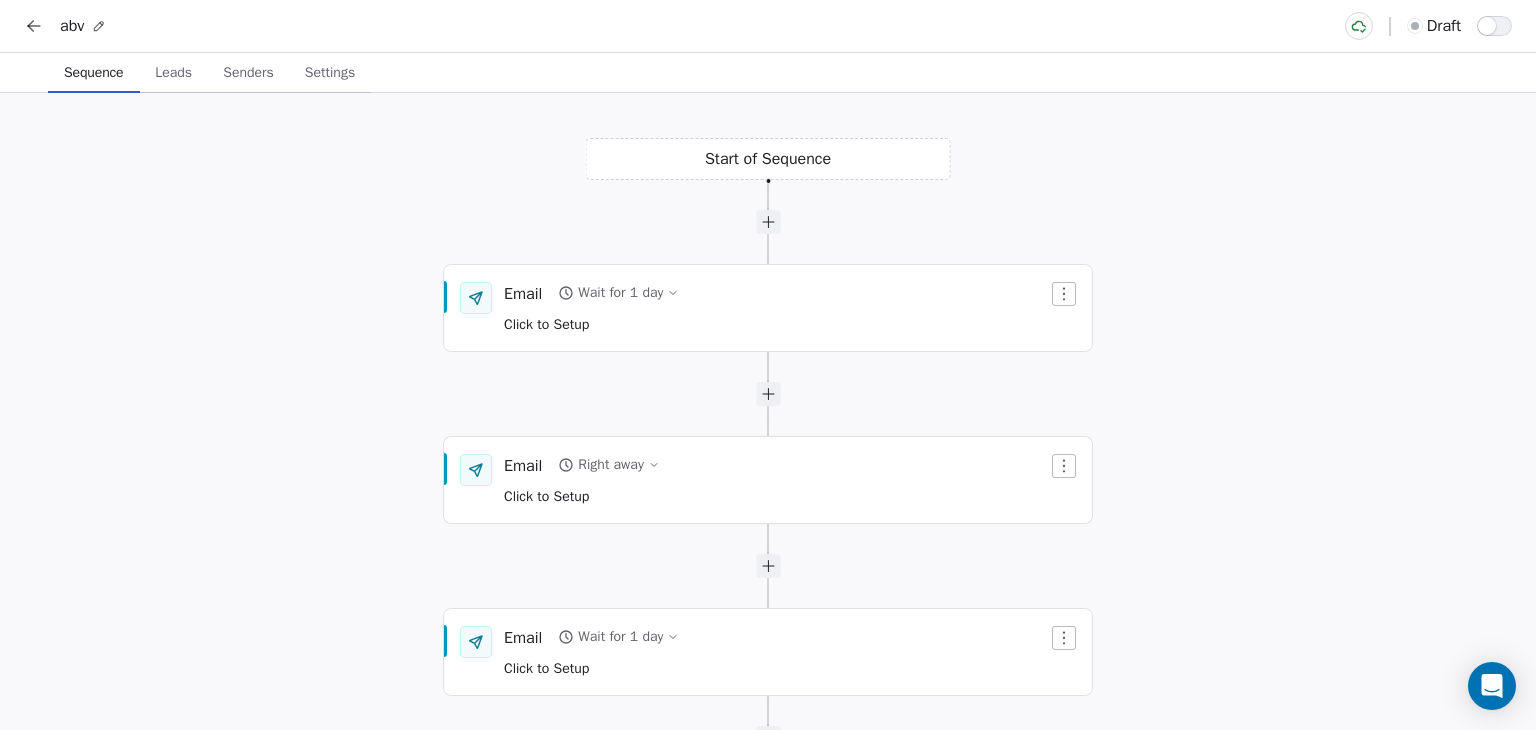 click on "Leads" at bounding box center [173, 73] 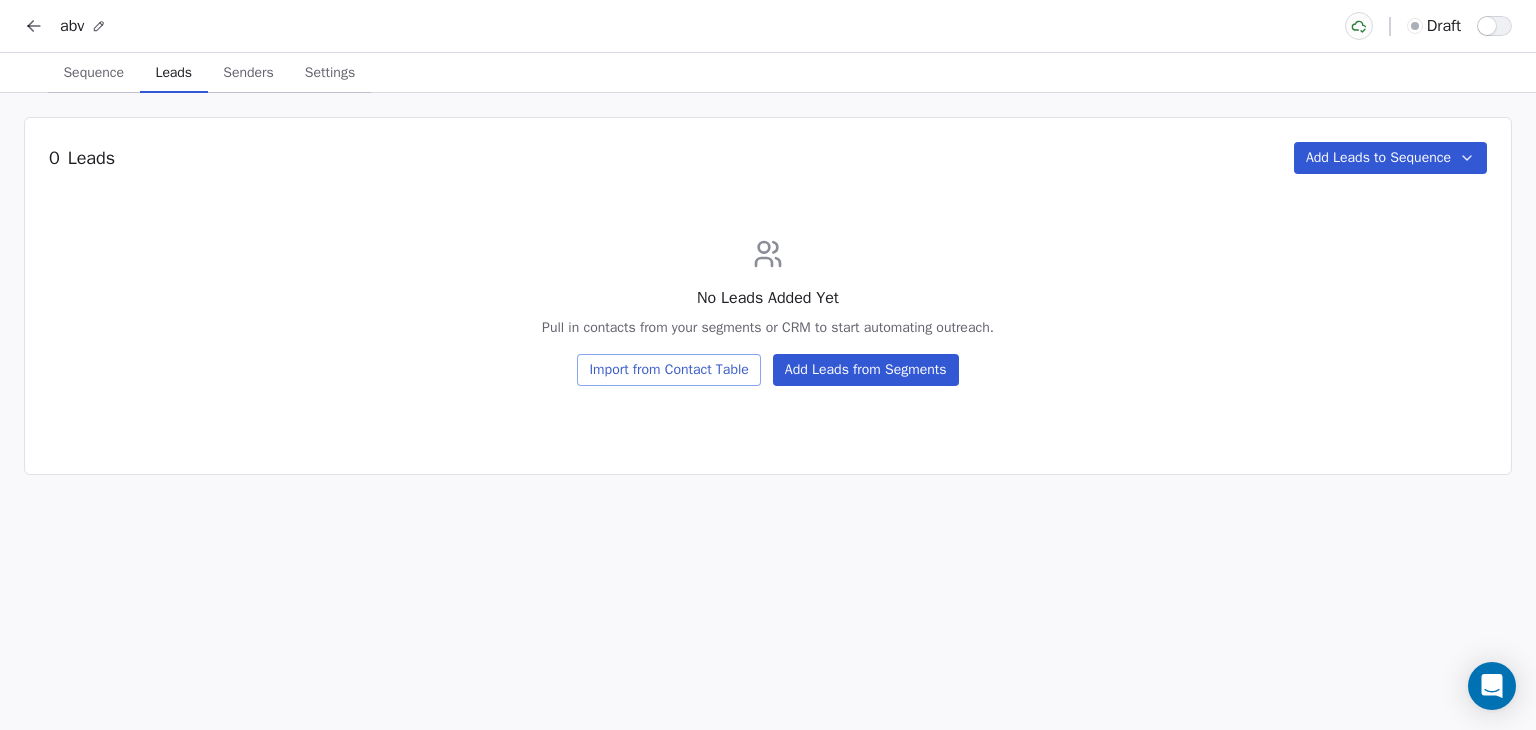 click on "Add Leads from Segments" at bounding box center [866, 370] 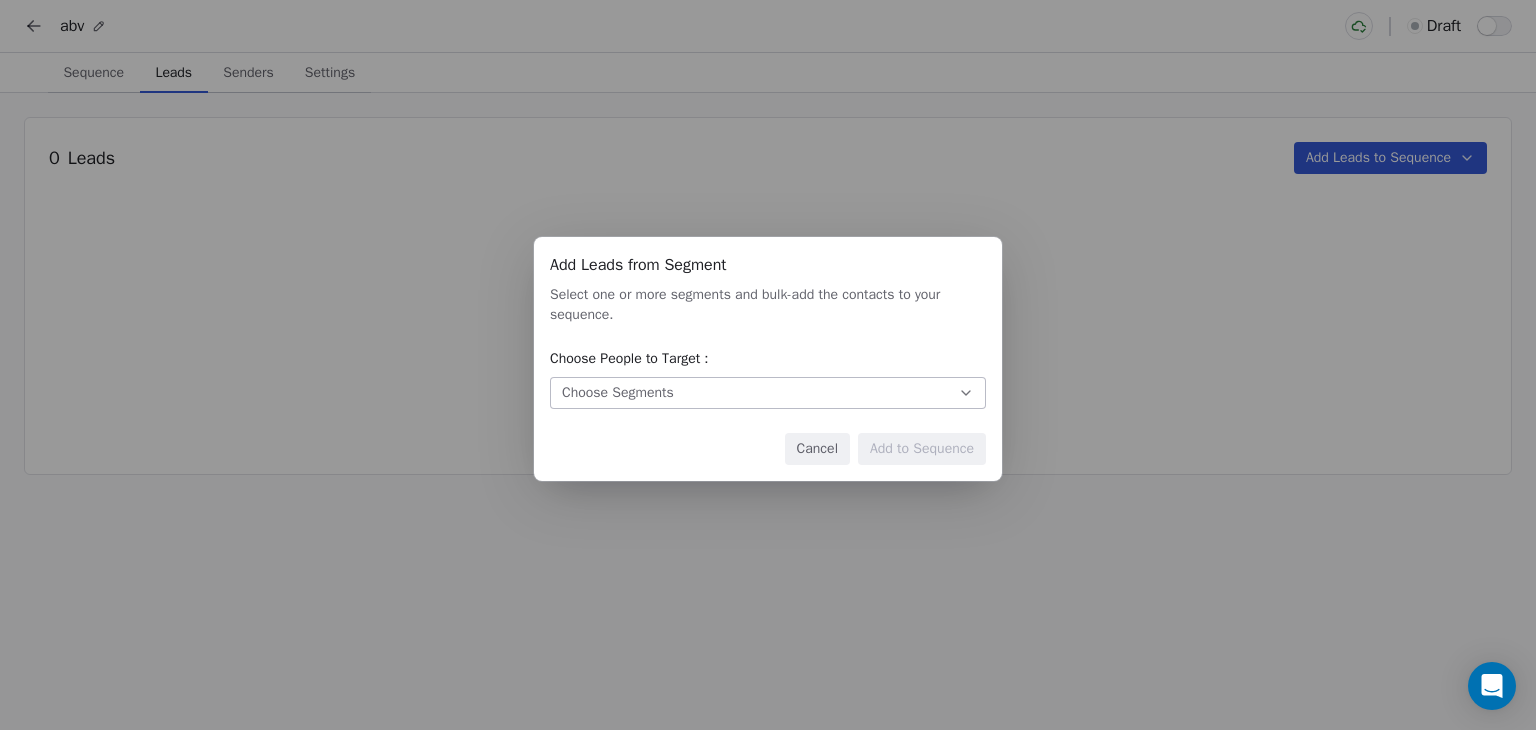 click on "Choose Segments" at bounding box center (768, 393) 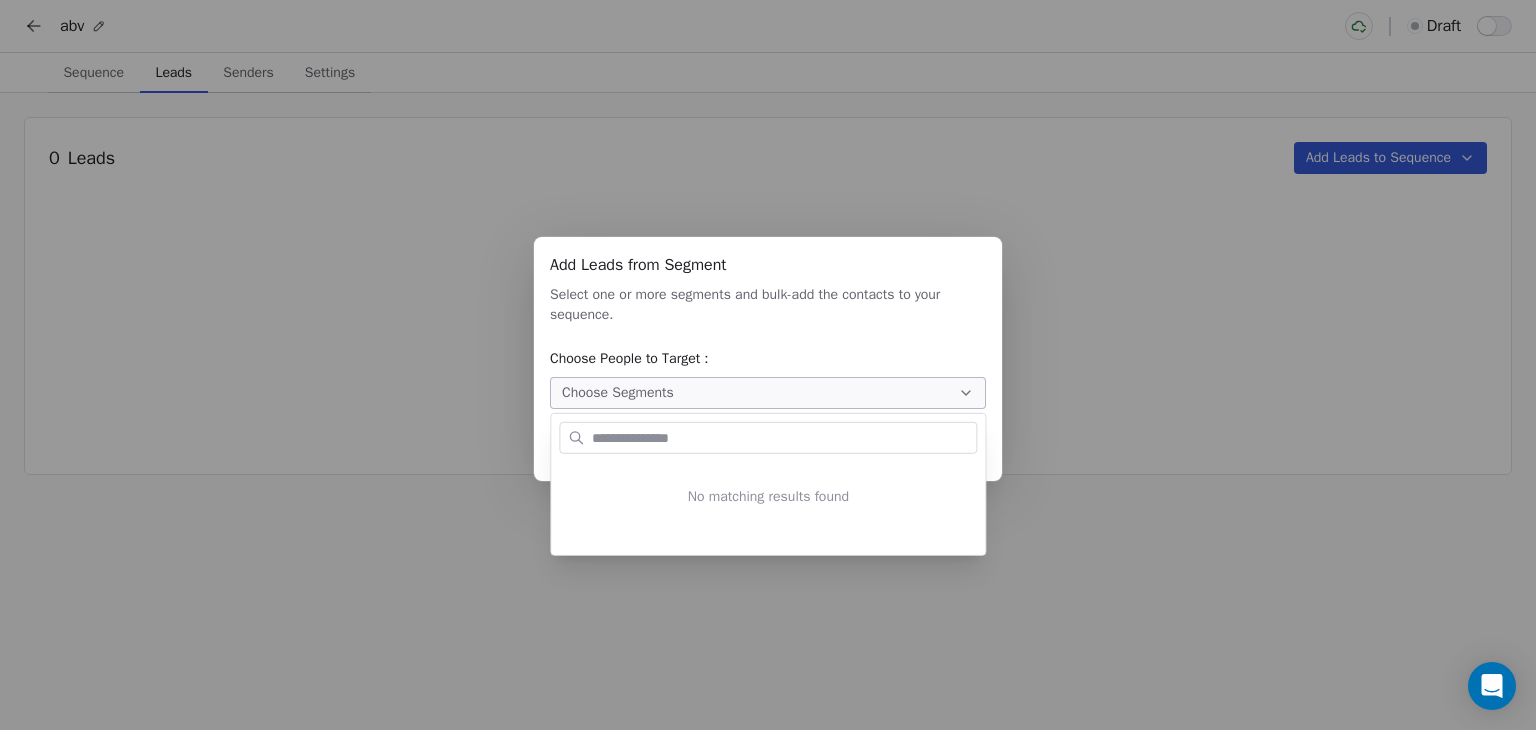 type on "*" 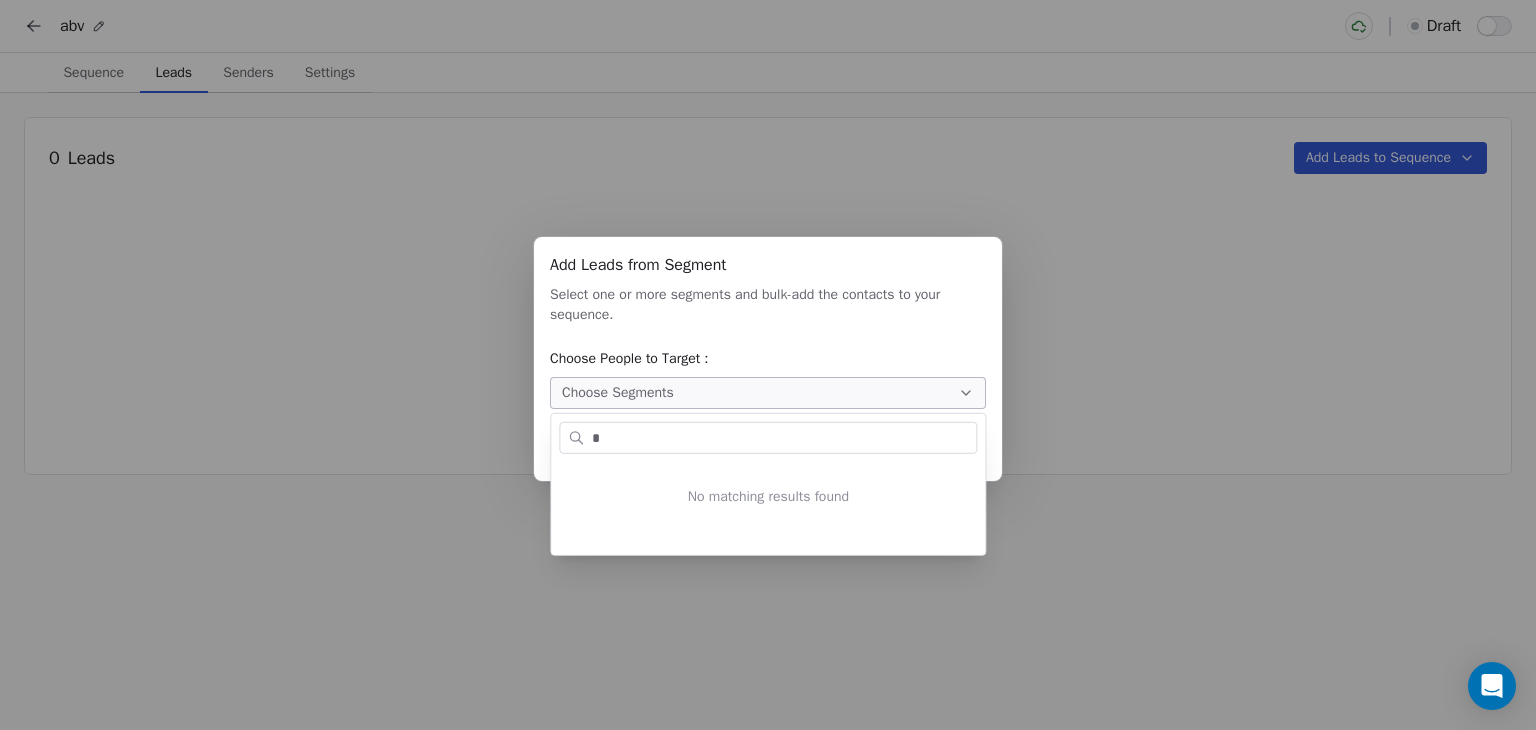type 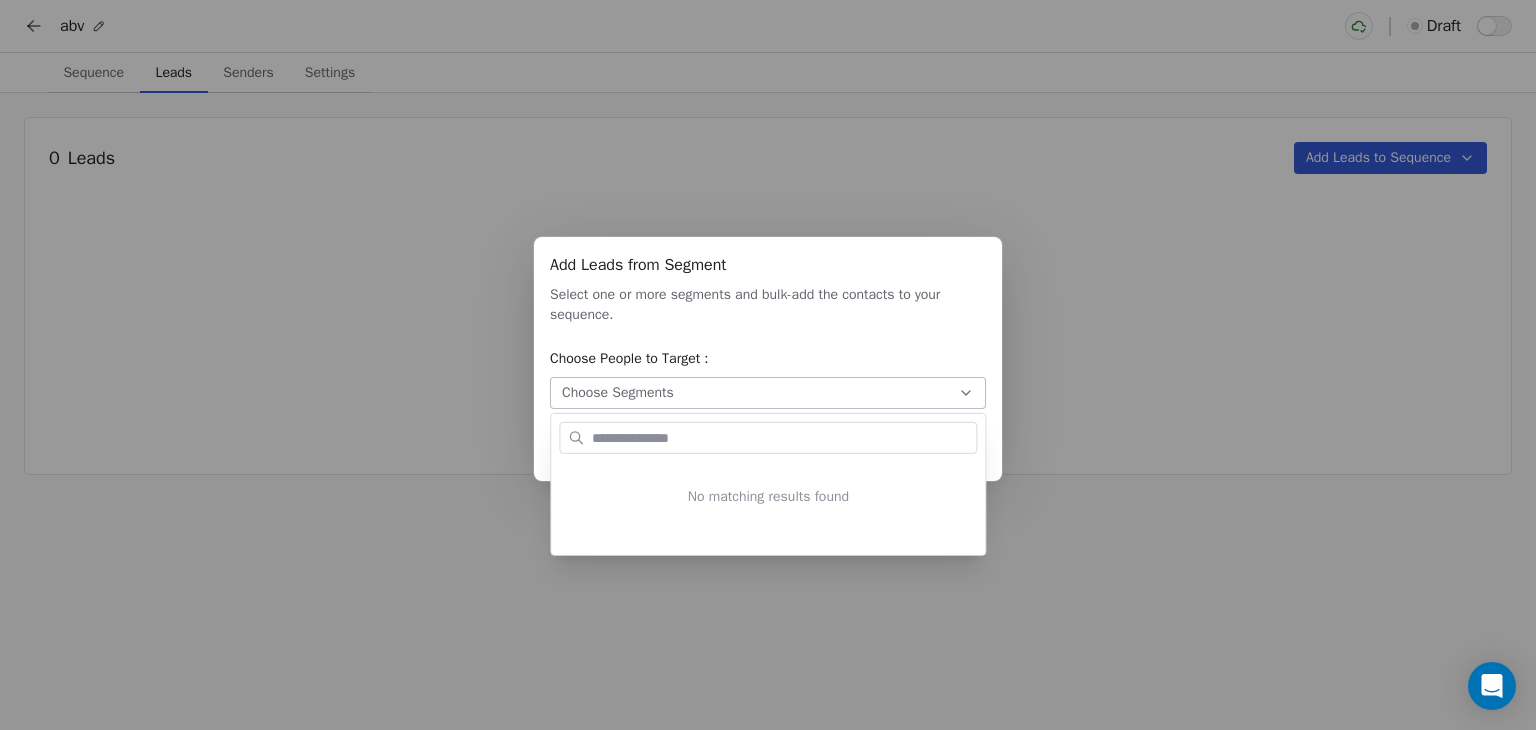 click on "Add Leads from Segment Add Leads from Segment Select one or more segments and bulk-add the contacts to your sequence. Choose People to Target : Choose Segments Cancel Add to Sequence" at bounding box center [768, 365] 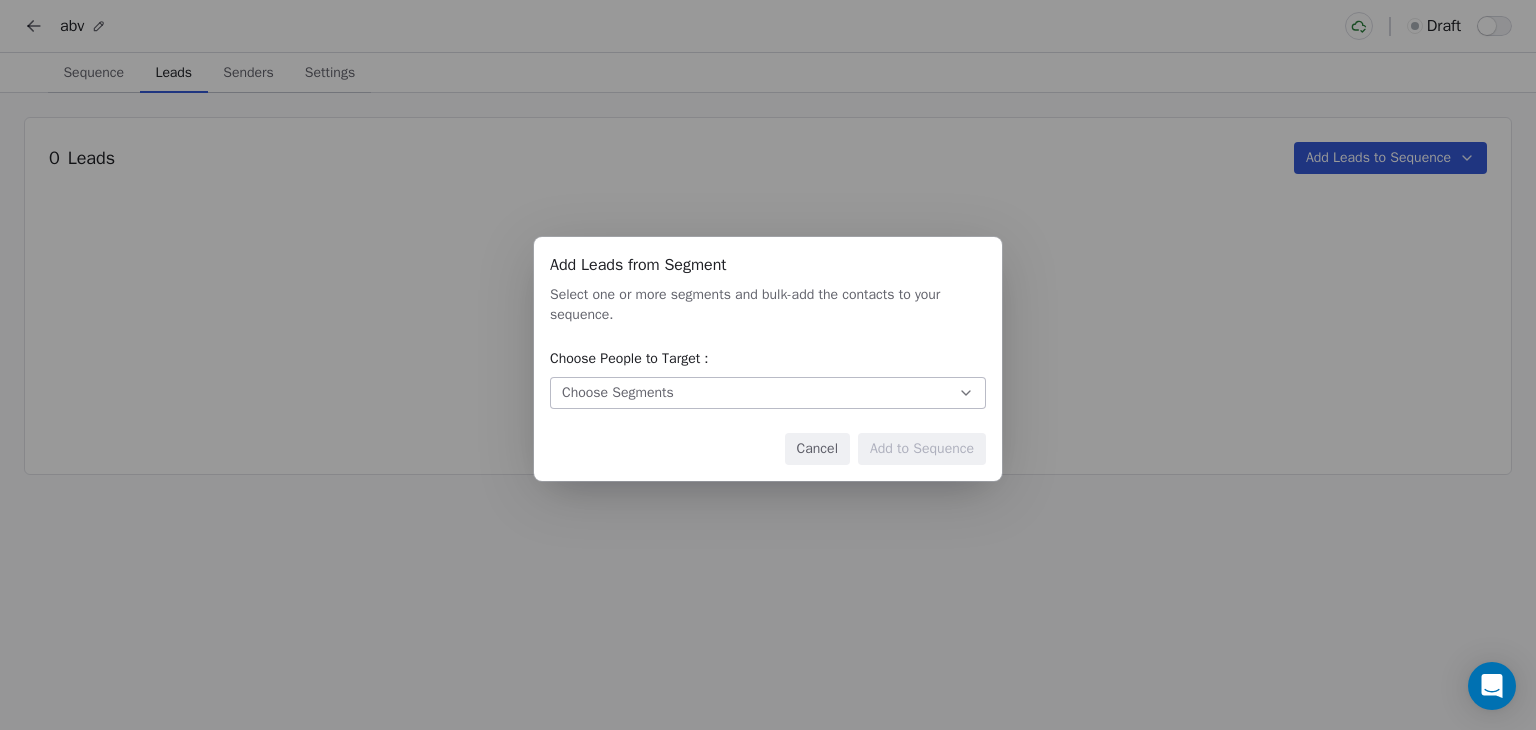 click on "Cancel" at bounding box center [817, 449] 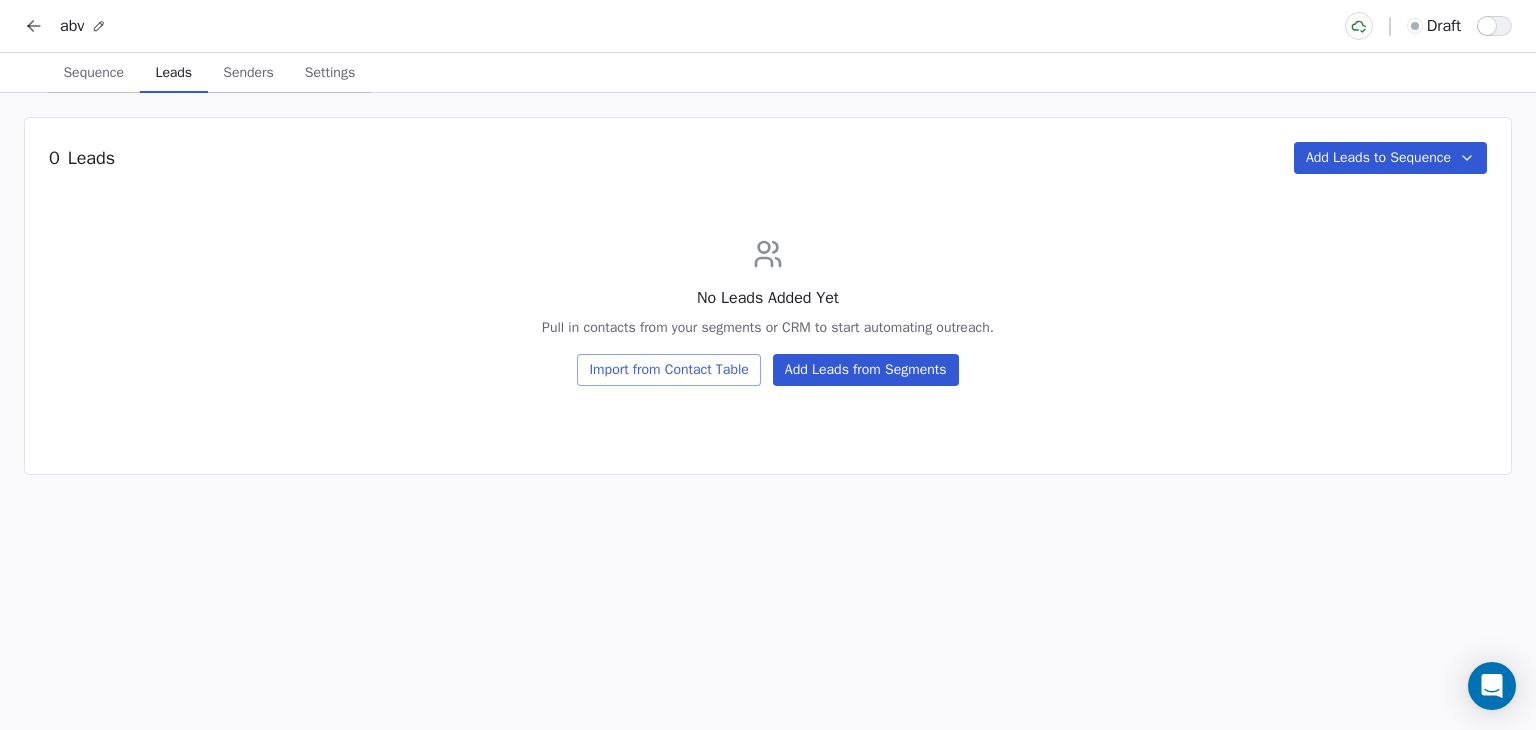 click on "Import from Contact Table" at bounding box center (668, 370) 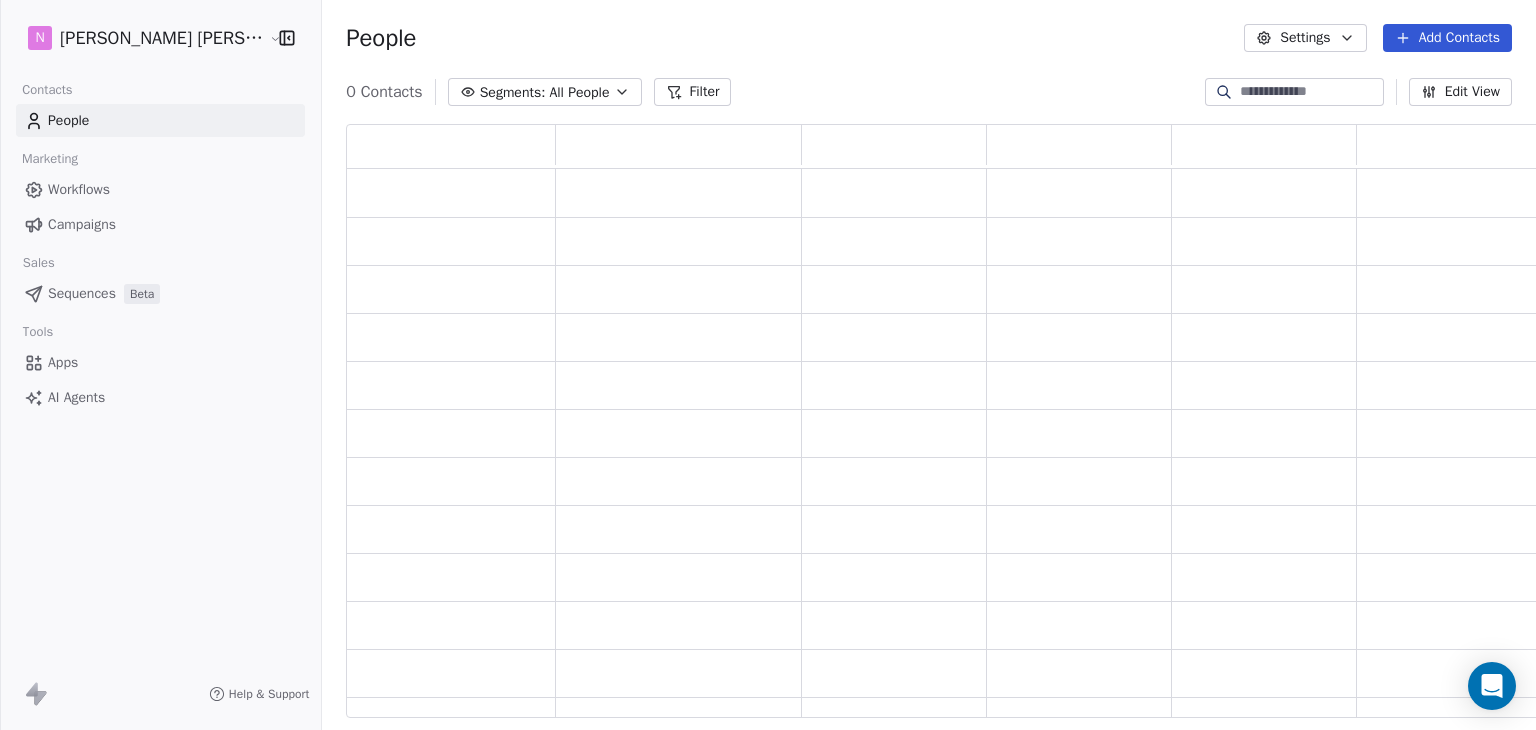 scroll, scrollTop: 16, scrollLeft: 16, axis: both 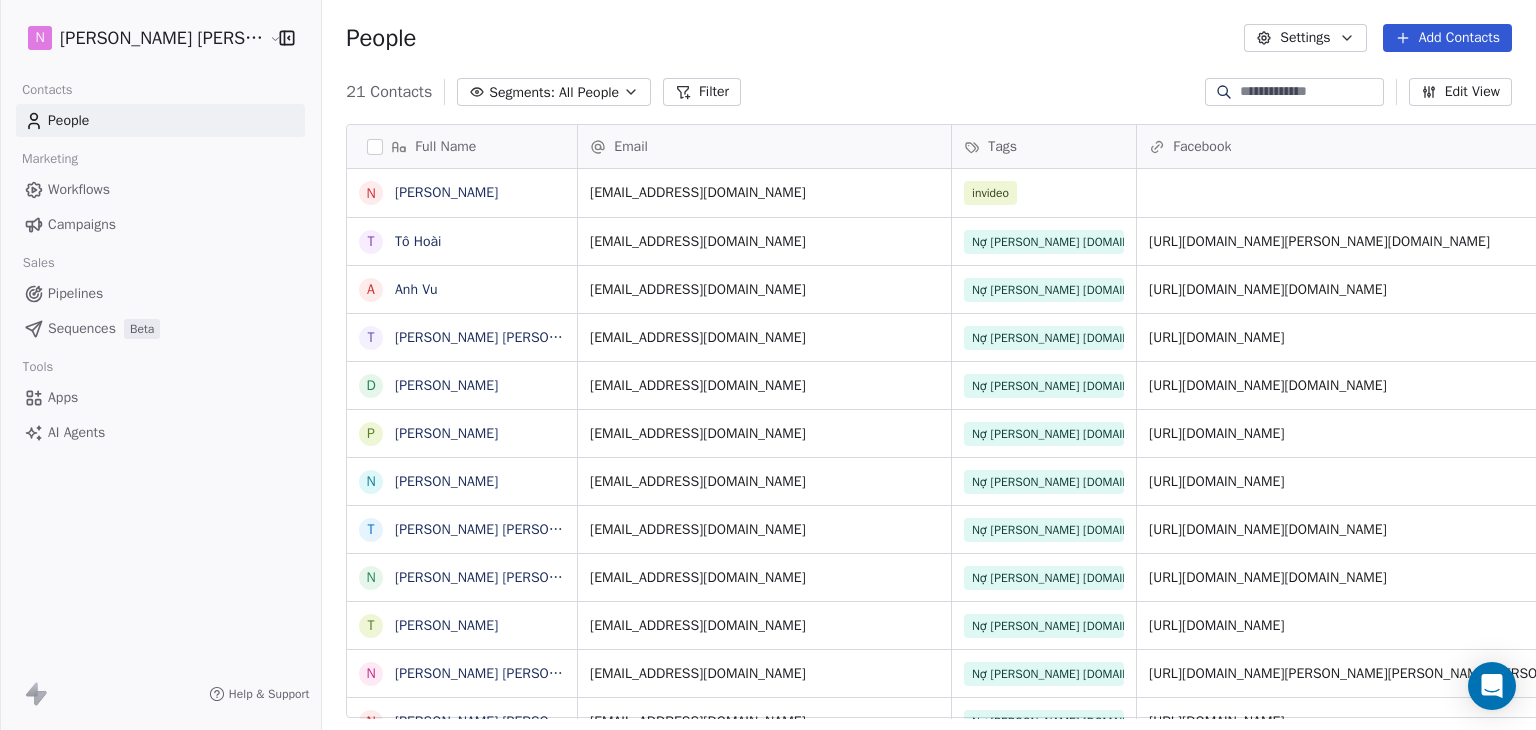 click at bounding box center (375, 147) 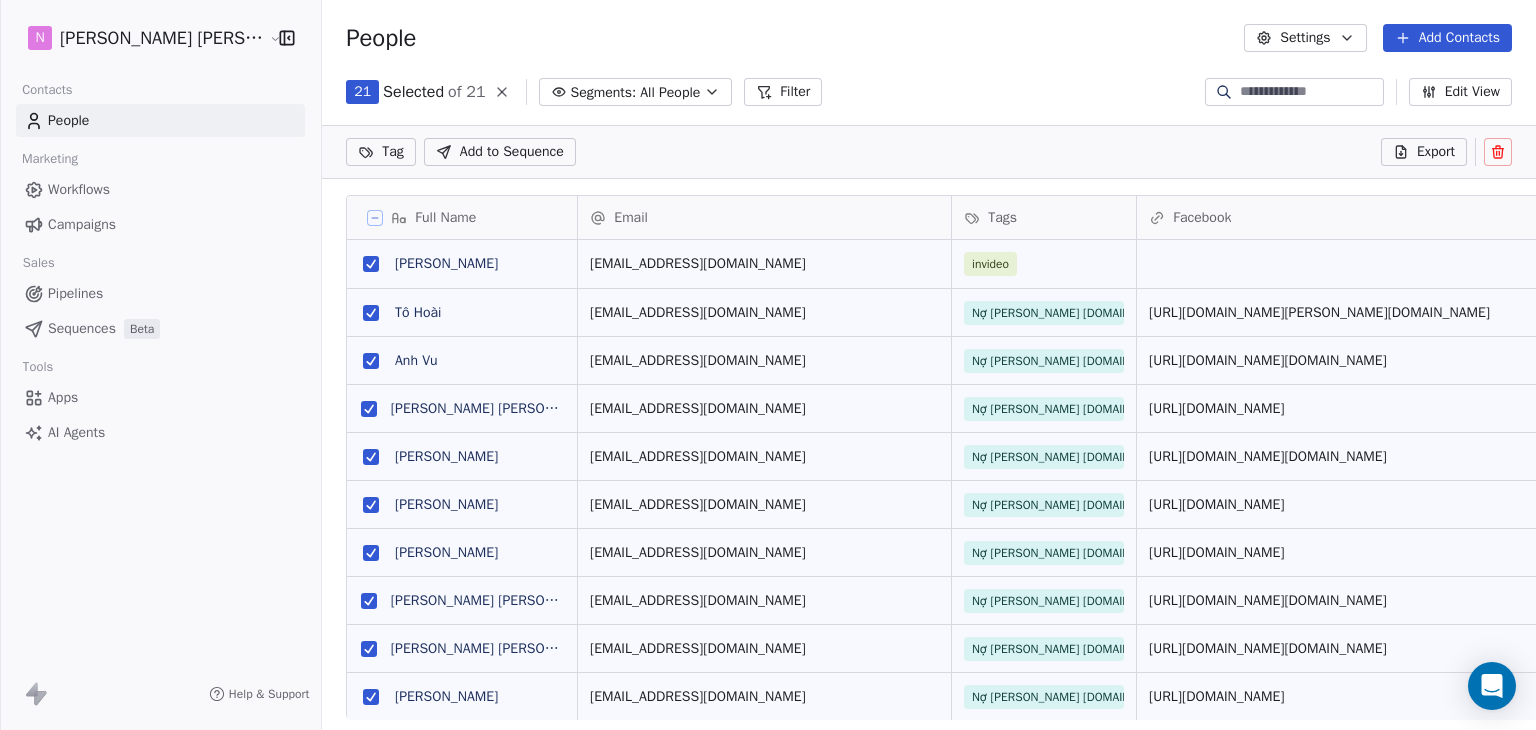 click on "Full Name" at bounding box center [460, 218] 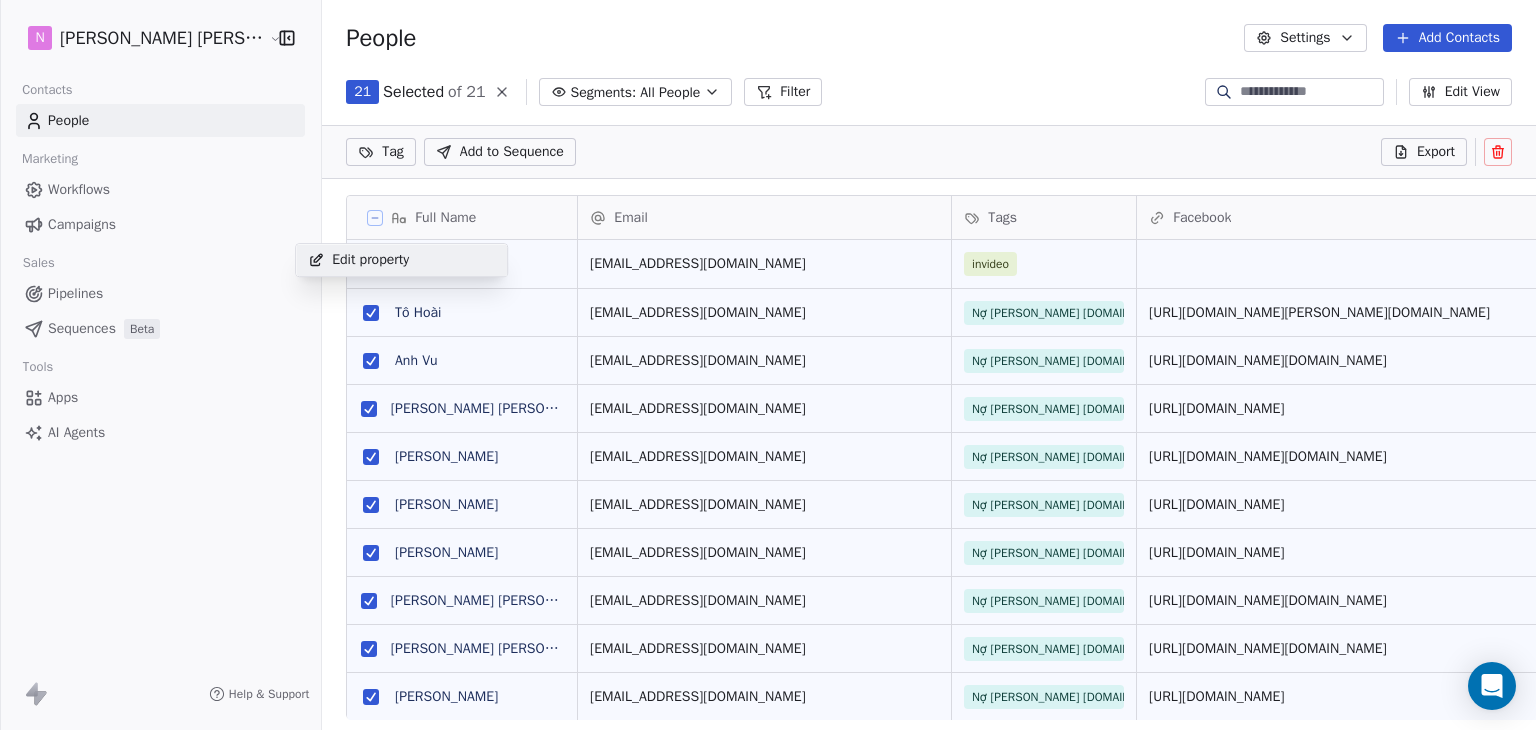 click on "N Huỳnh Nam Thành Contacts People Marketing Workflows Campaigns Sales Pipelines Sequences Beta Tools Apps AI Agents Help & Support People Settings  Add Contacts 21 Selected of   21 Segments: All People Filter  Edit View Tag Add to Sequence Export Full Name N Nông Thị Nhung T Tô Hoài A Anh Vu T Trần Vũ Nghĩa D Dũng Cao P Phạm Tuấn N Nguyễn Hoài Nam T Trần Quyết Thắng N Nguyễn Quốc Tuấn T Trần Chính Tân N Nguyễn Trọng Hữu N Nguyễn Bỉnh Khiêm N Nguyễn Huy Hoàng T Thu Tuyết N Nguyễn Huyền L Lê Tuấn Linh Đ Đỗ Đức Hiếu L Lê Thanh Thảo N Nguyễn Huệ V Vũ Khôi Nguyên T Tuấn Nguyễn Email Tags Facebook nongnhungls@gmail.com invideo dotohoai@gmail.com Nợ Khóa Make.com https://www.facebook.com/hoai.automation datkhangtek@gmail.com Nợ Khóa Make.com https://www.facebook.com/vu.phamtan tvnghia12@gmail.com Nợ Khóa Make.com Make.com https://www.facebook.com/tvnghia12 caoxuandungecom@gmail.com Nợ Khóa Make.com Make.com Make.com" at bounding box center (768, 683) 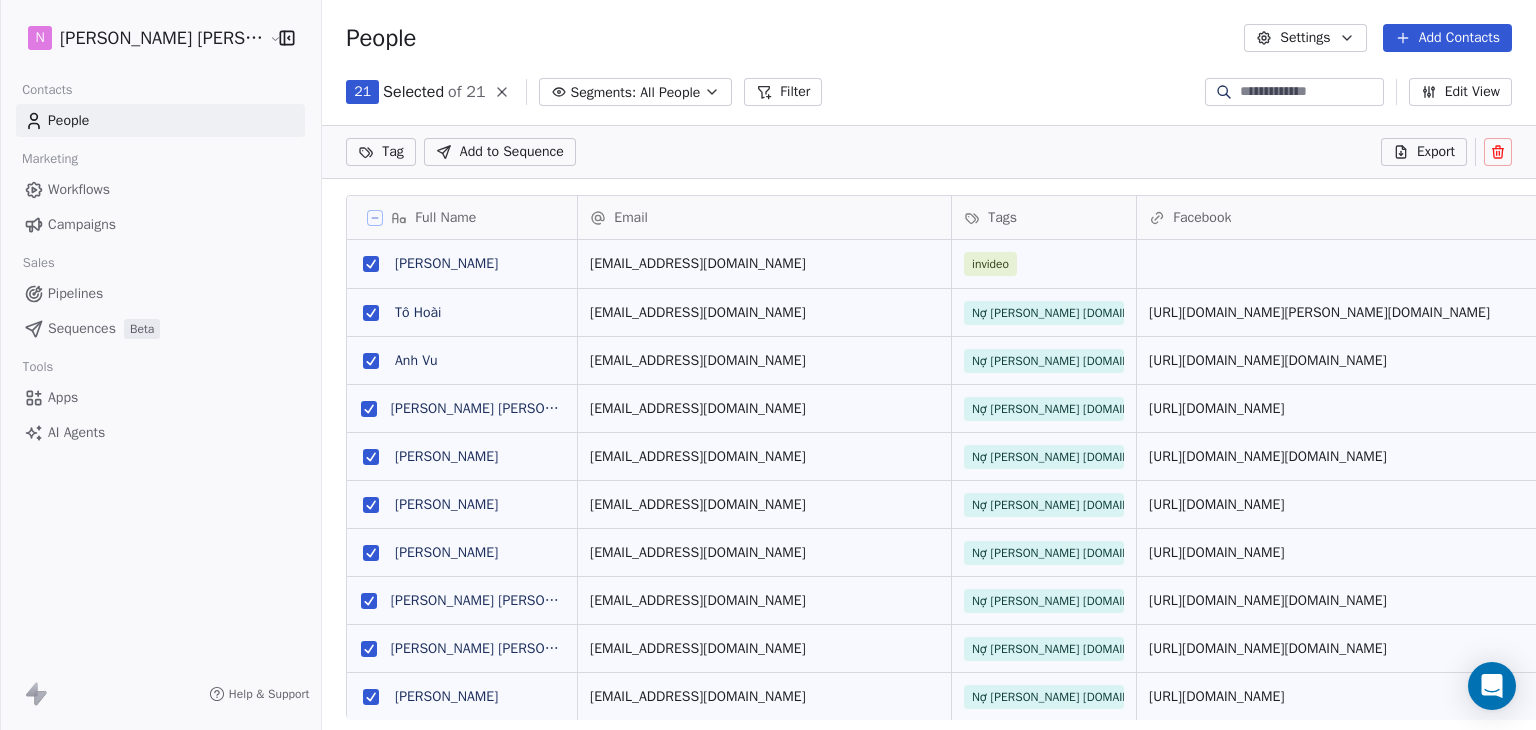 click on "Add to Sequence" at bounding box center (512, 152) 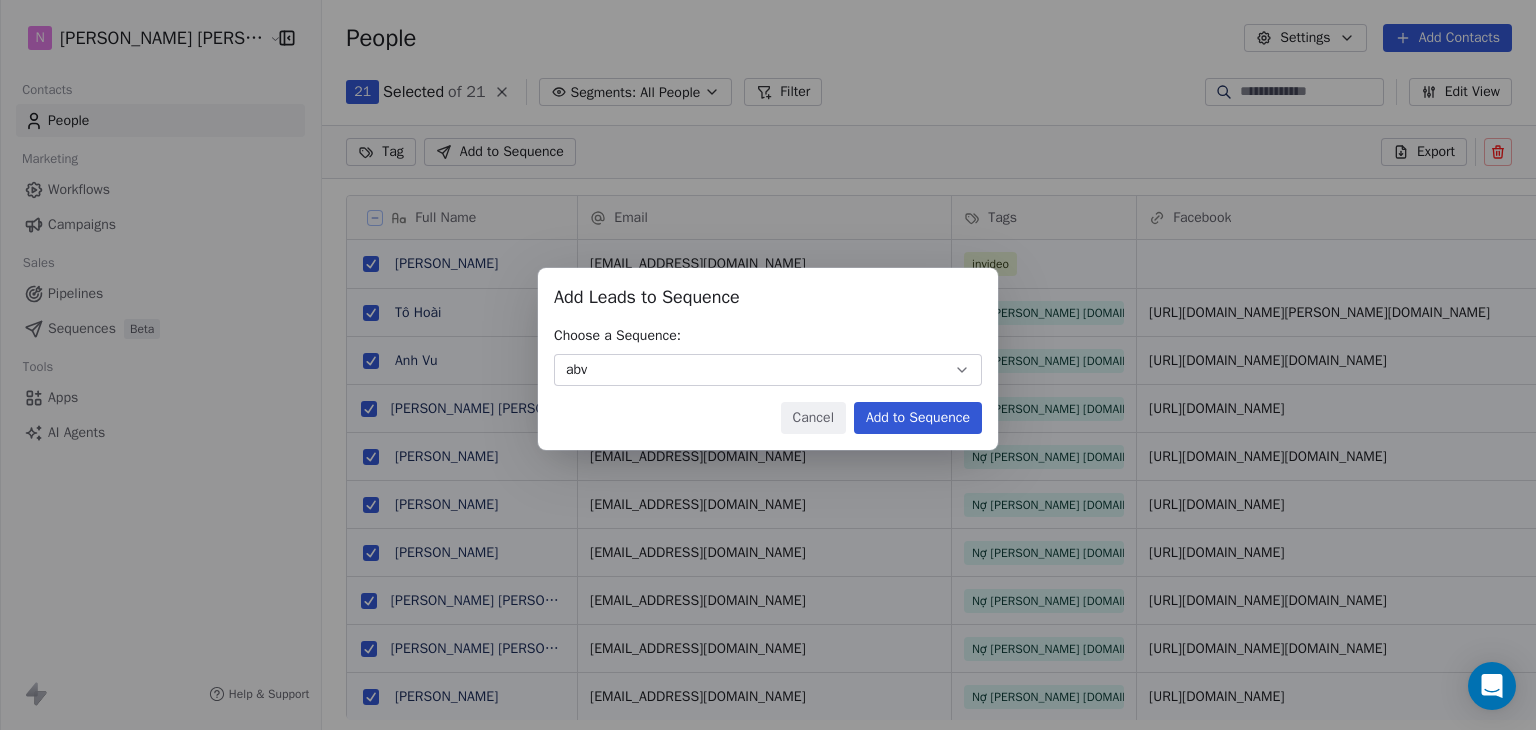 click on "Add to Sequence" at bounding box center (918, 418) 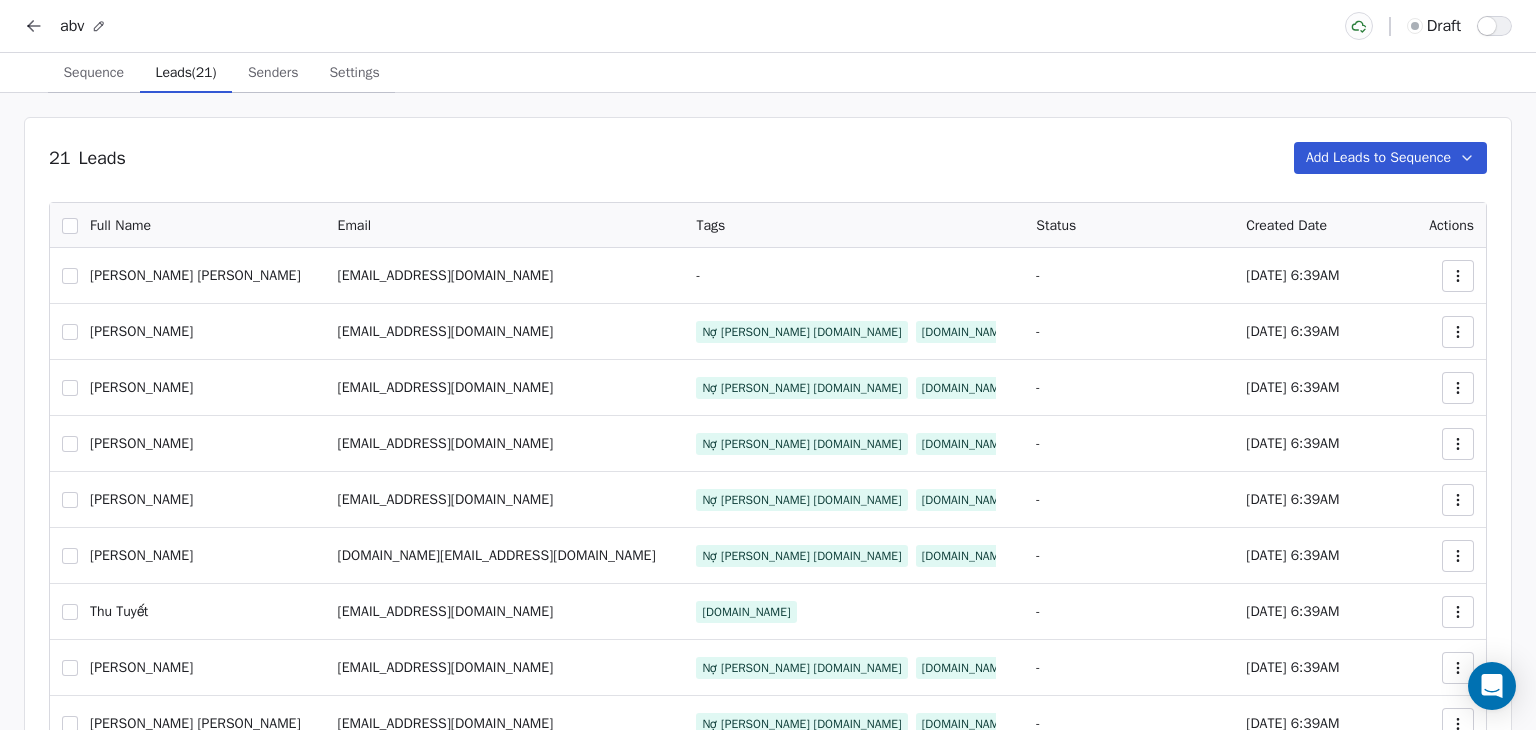 click on "Sequence" at bounding box center (93, 73) 